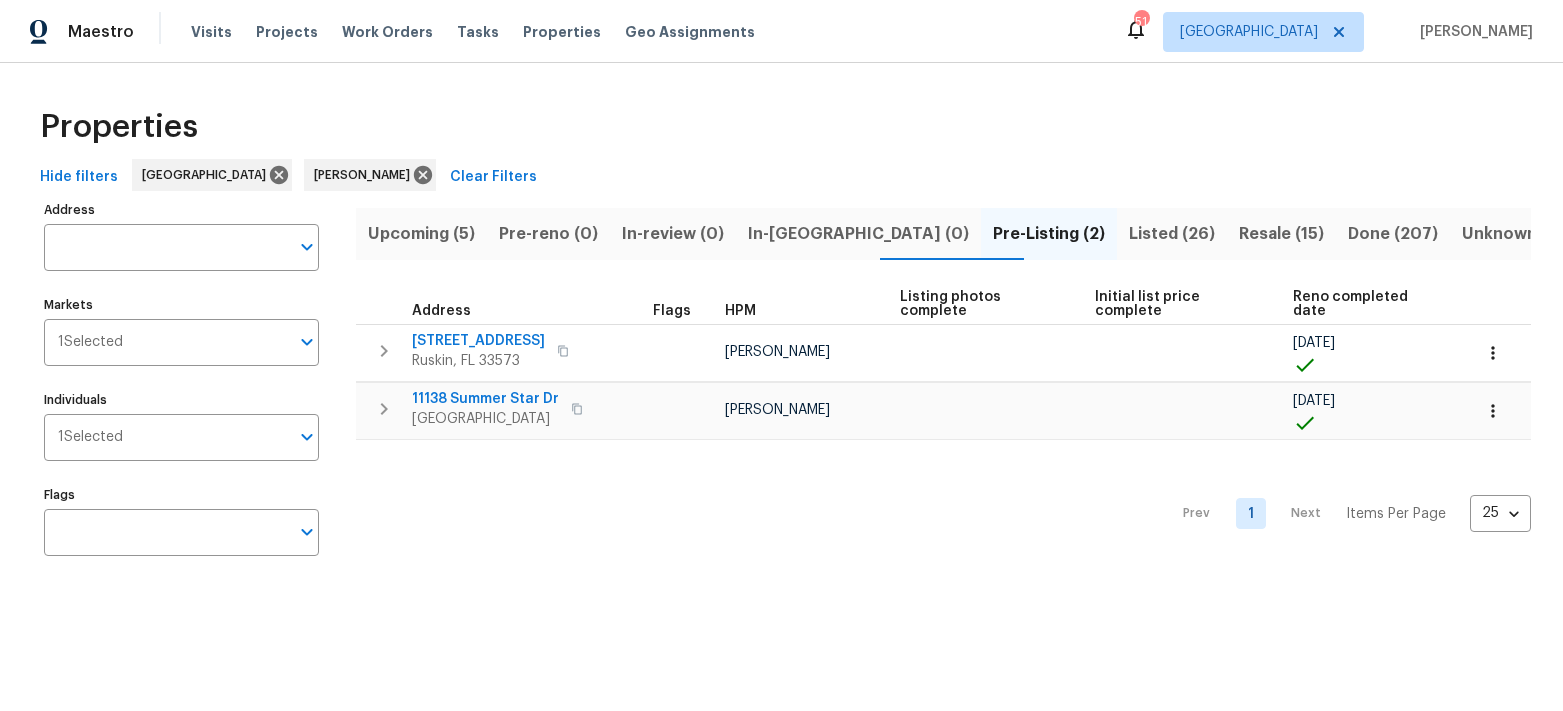 scroll, scrollTop: 0, scrollLeft: 0, axis: both 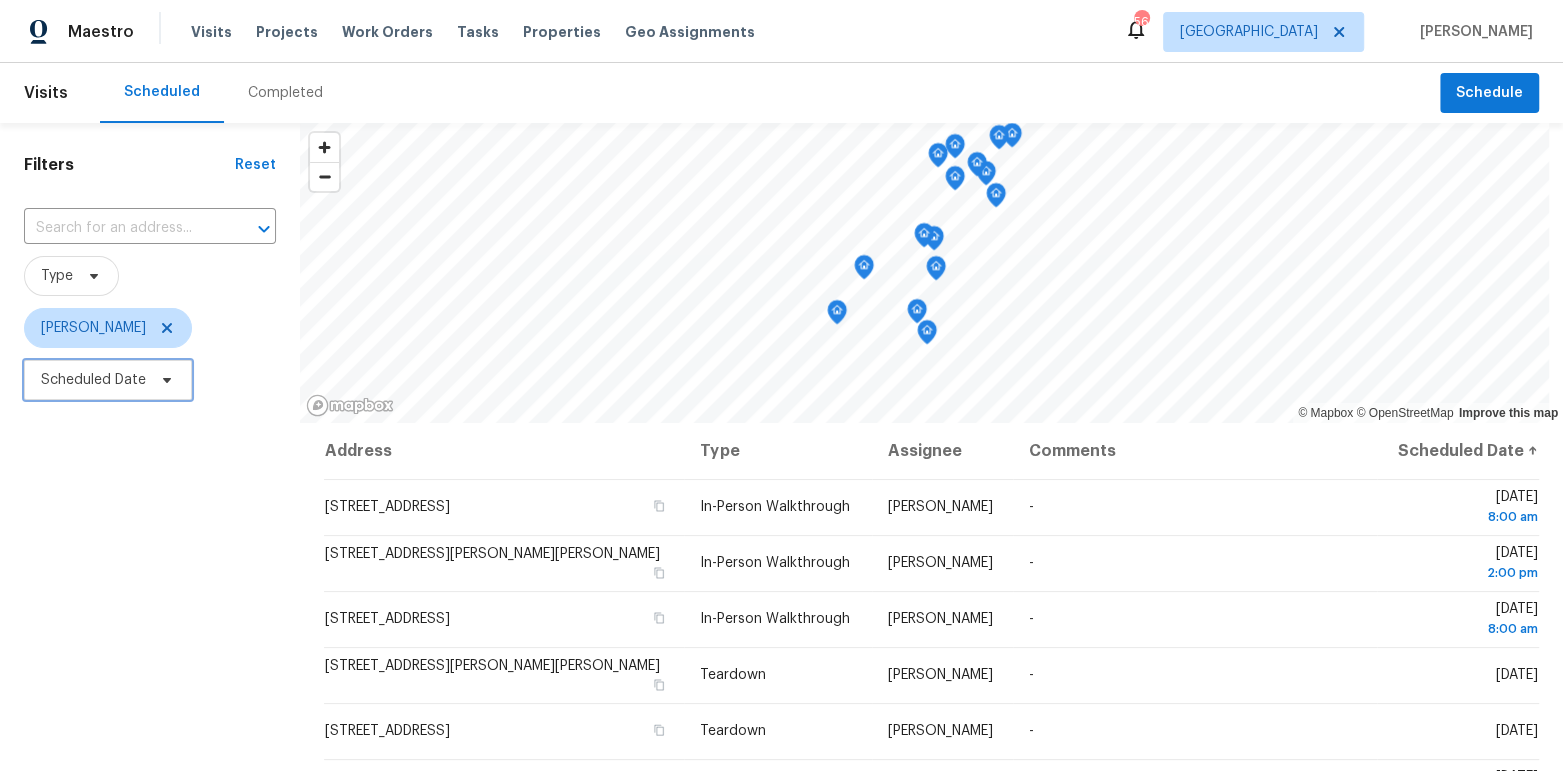 click on "Scheduled Date" at bounding box center [93, 380] 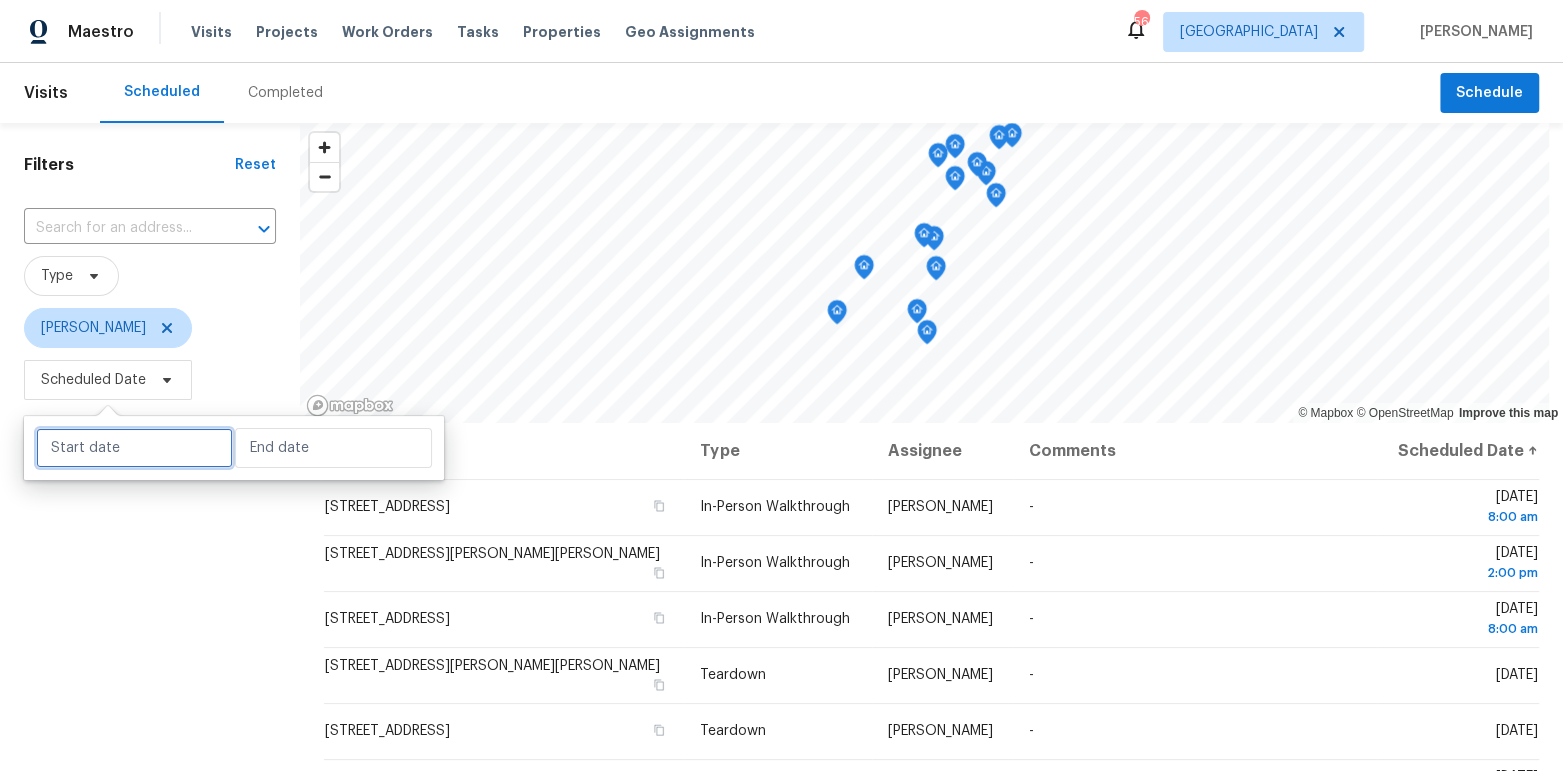 click at bounding box center [134, 448] 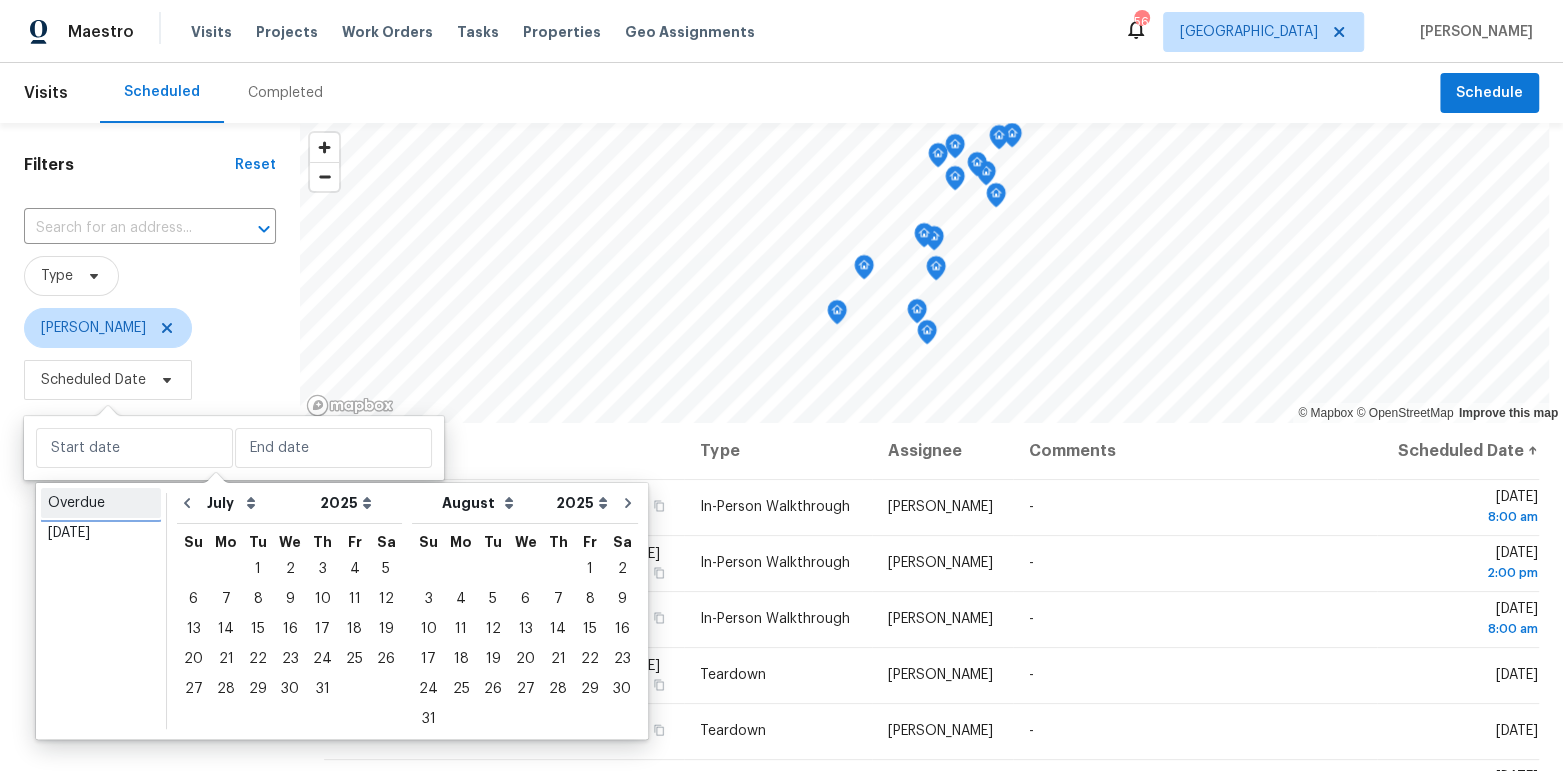 click on "Overdue" at bounding box center [101, 503] 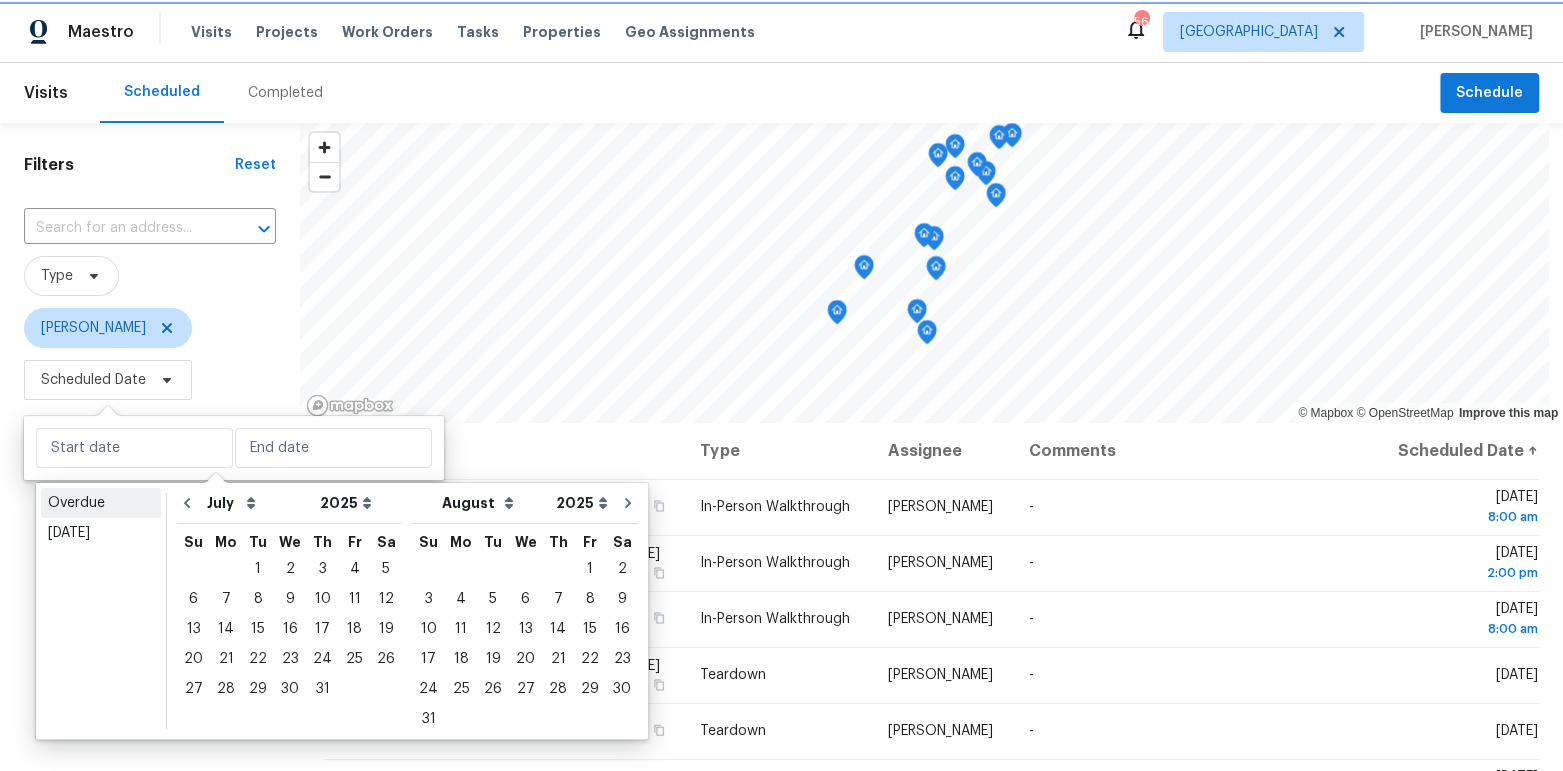 type on "Sun, Jun 15" 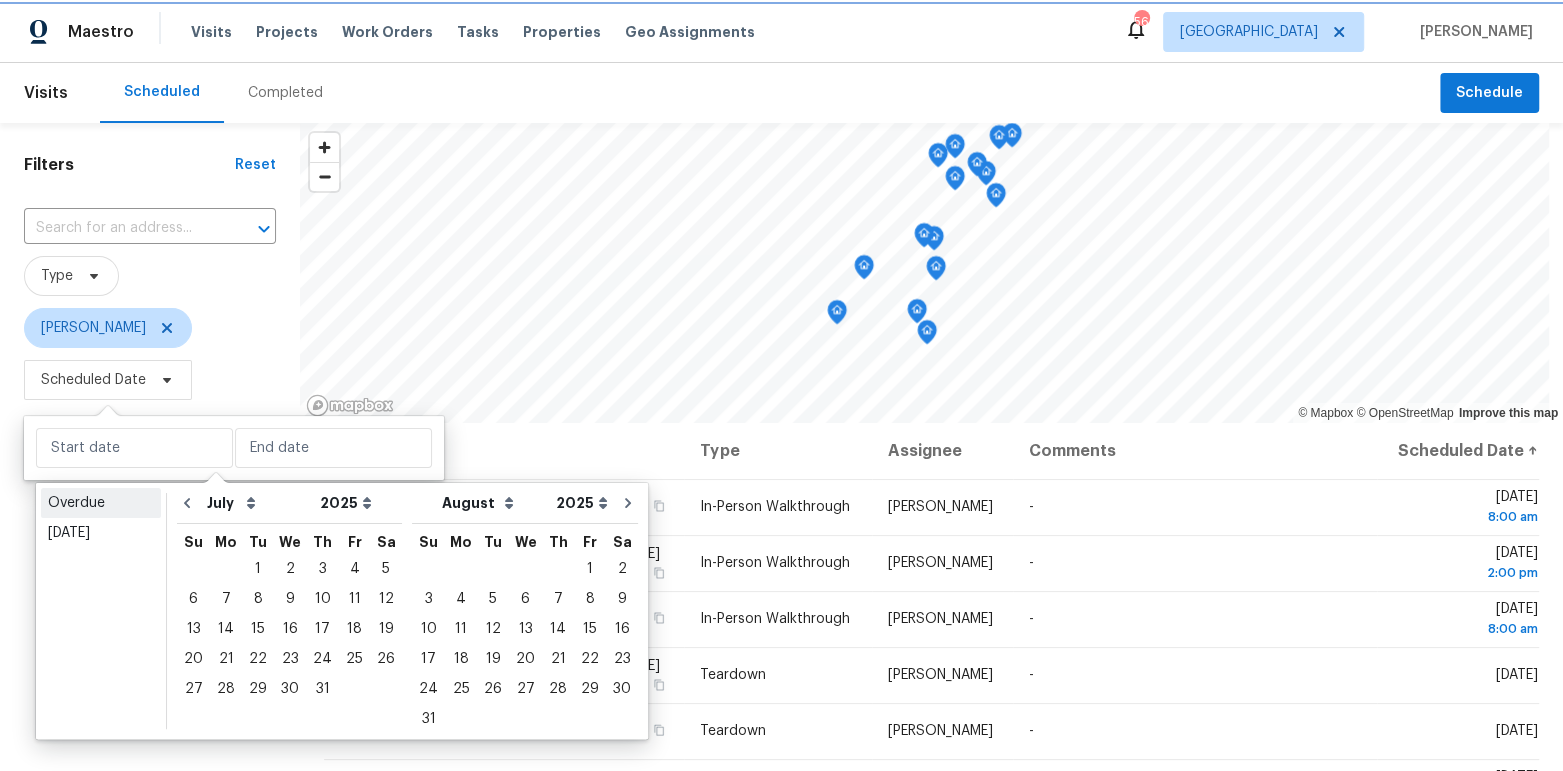 type on "Mon, Jul 14" 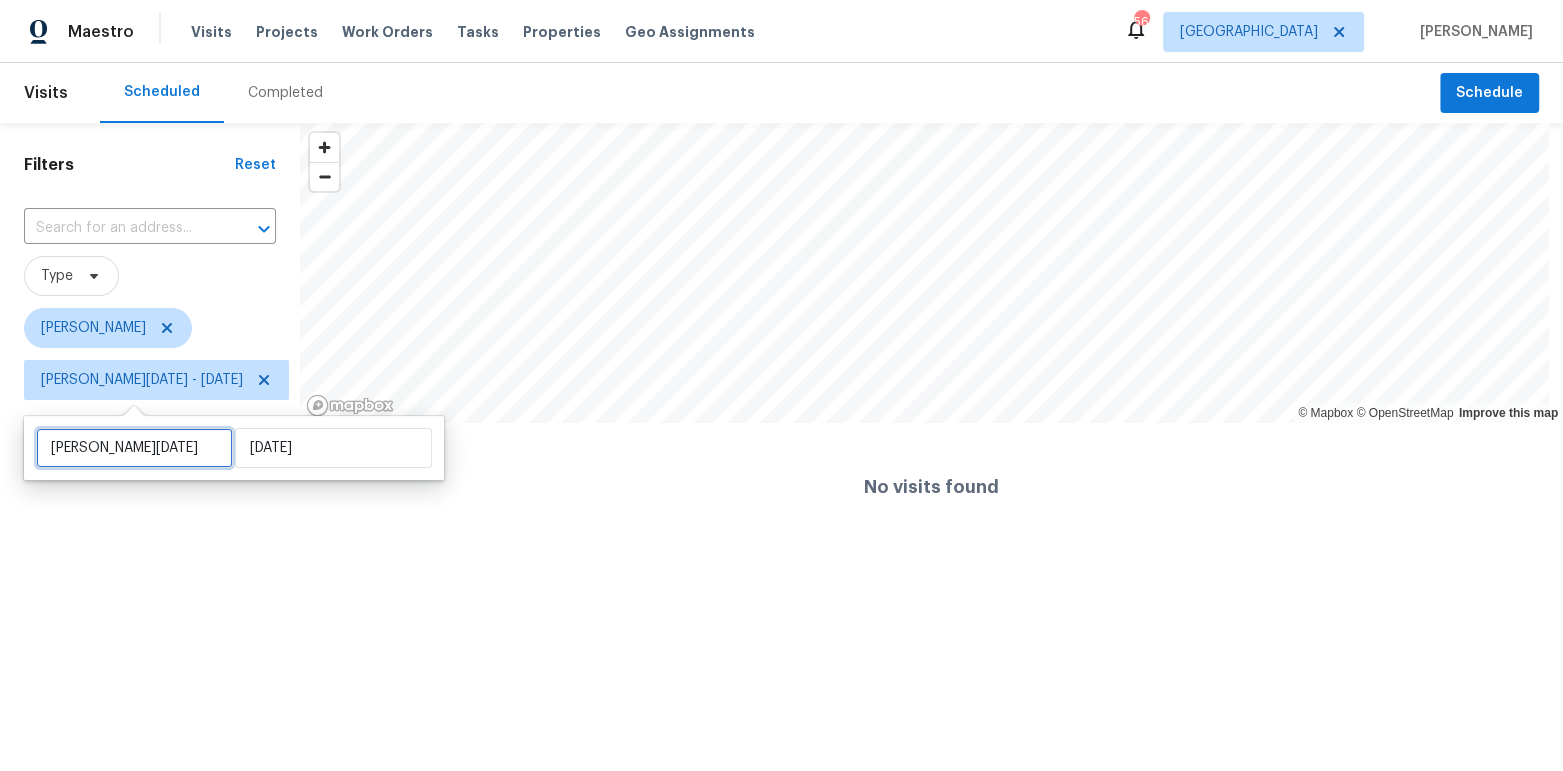 select on "5" 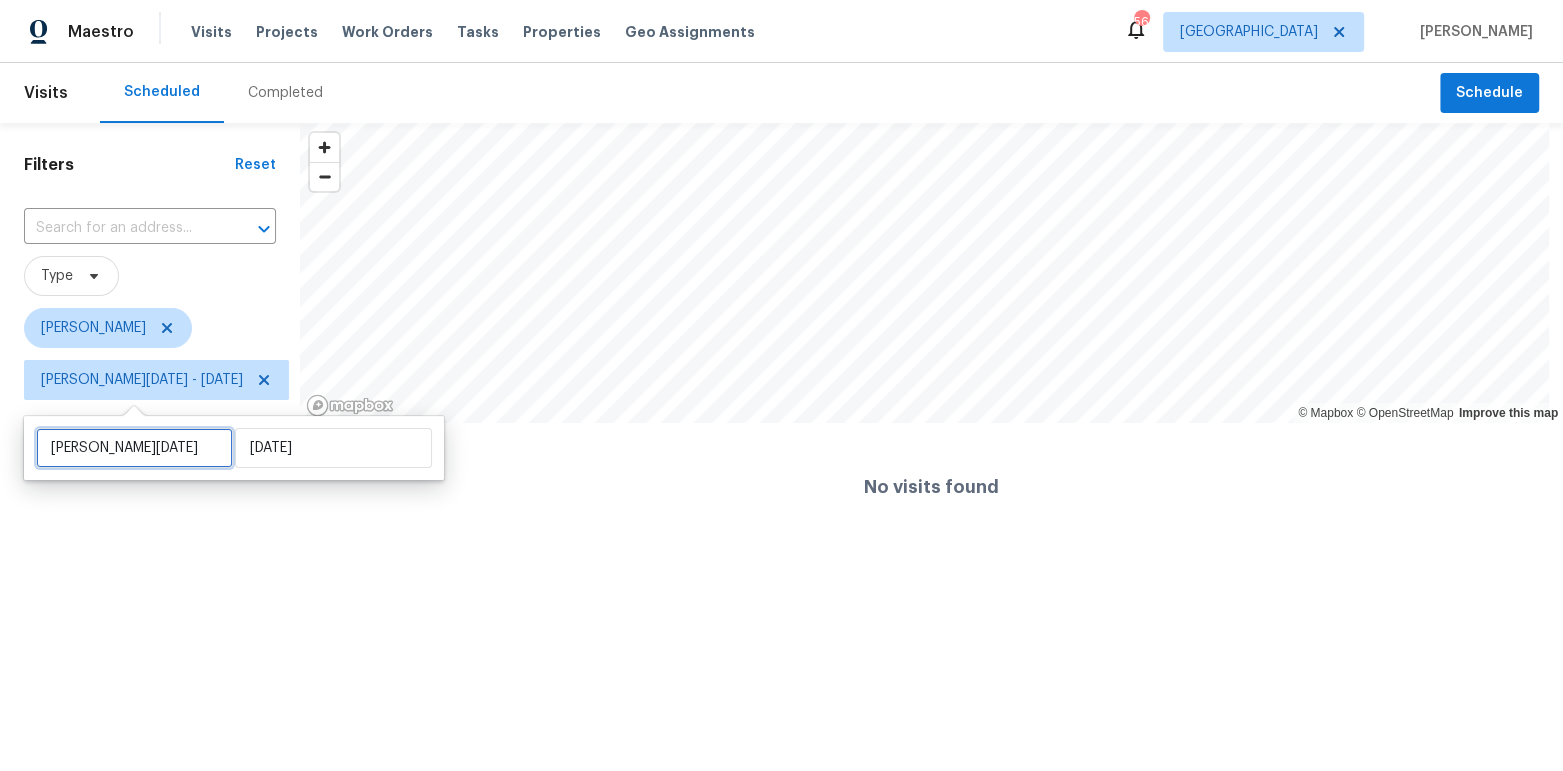 select on "2025" 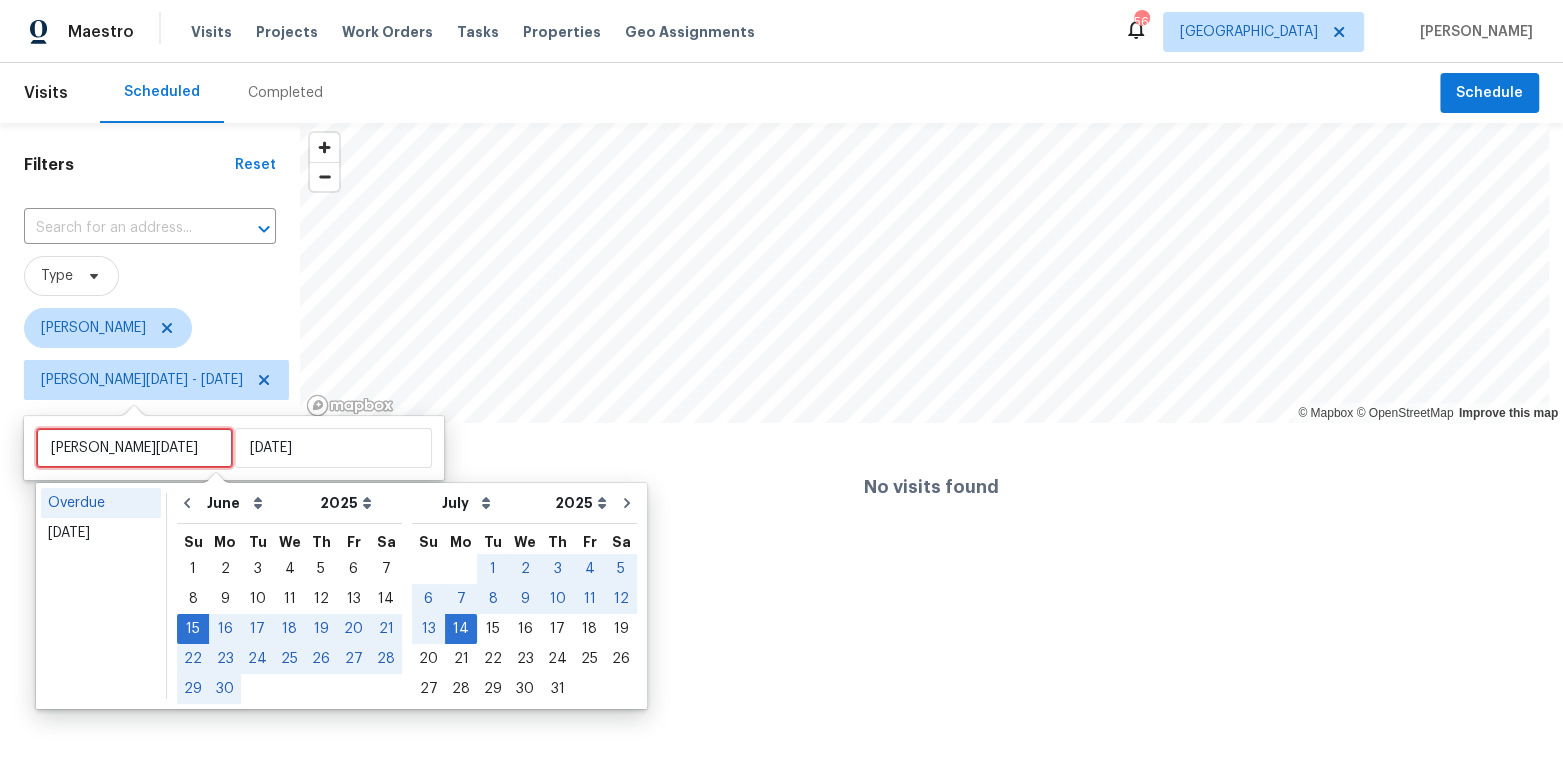 click on "Sun, Jun 15" at bounding box center [134, 448] 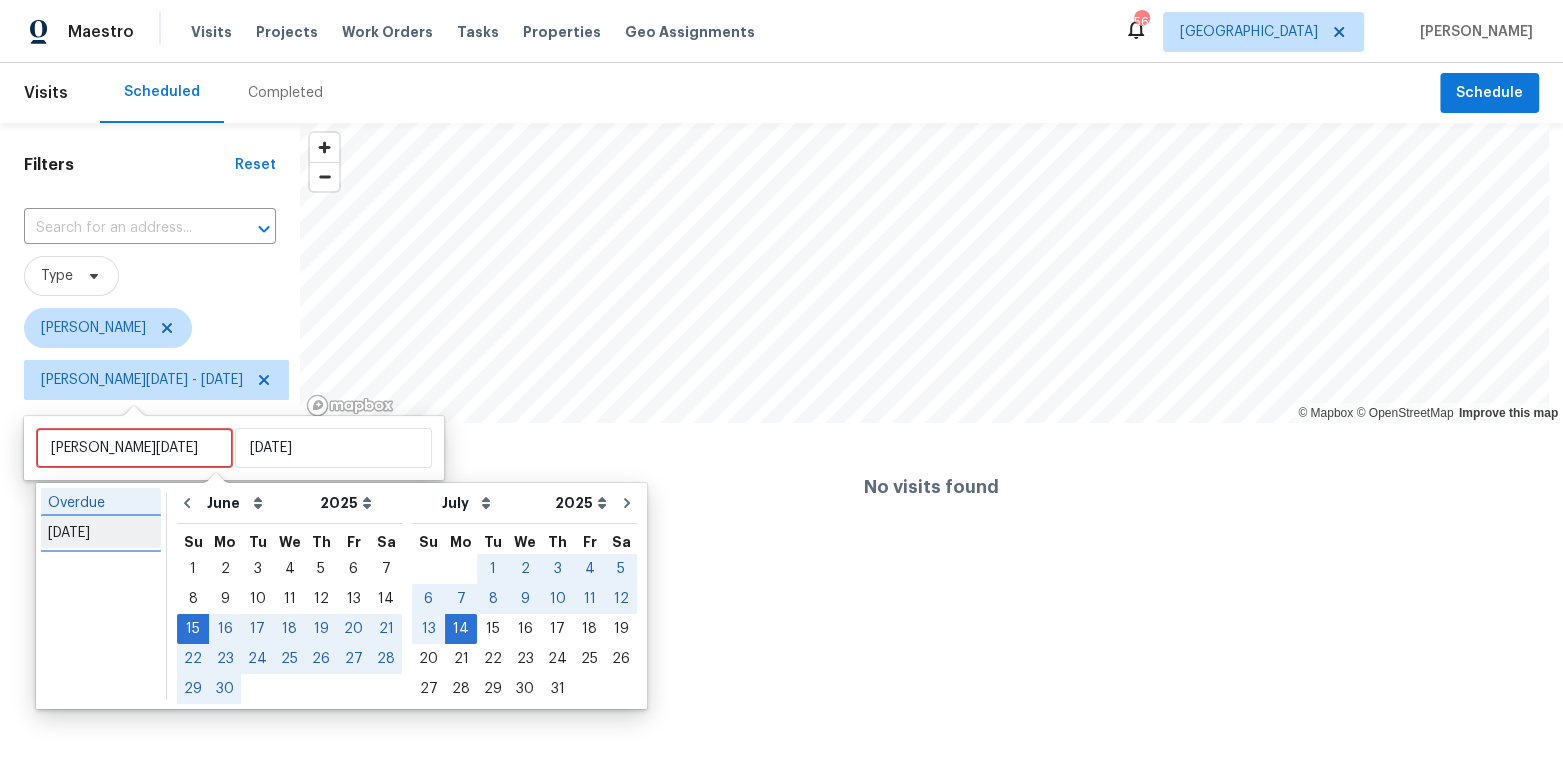 click on "Today" at bounding box center [101, 533] 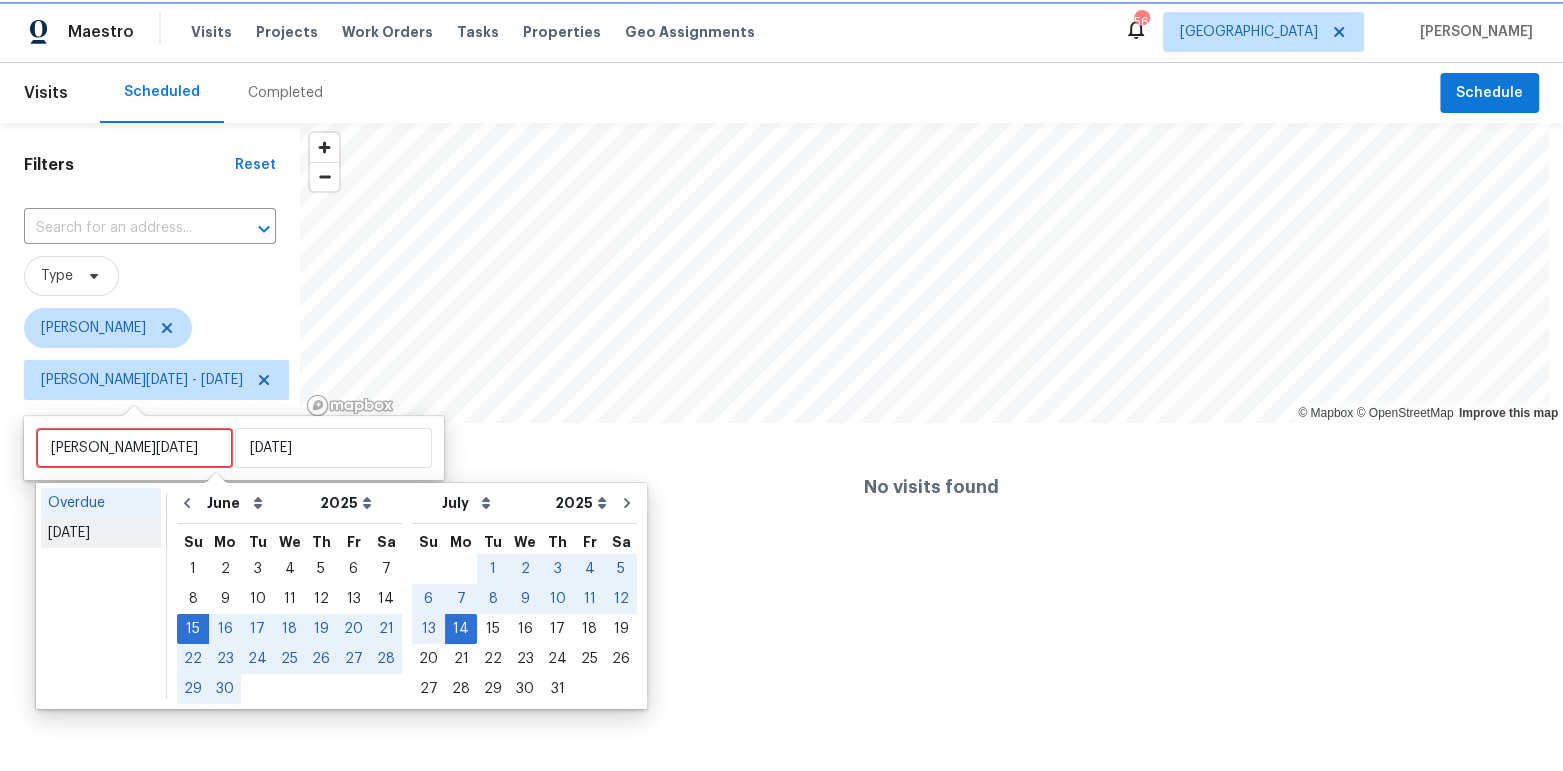 type on "Tue, Jul 15" 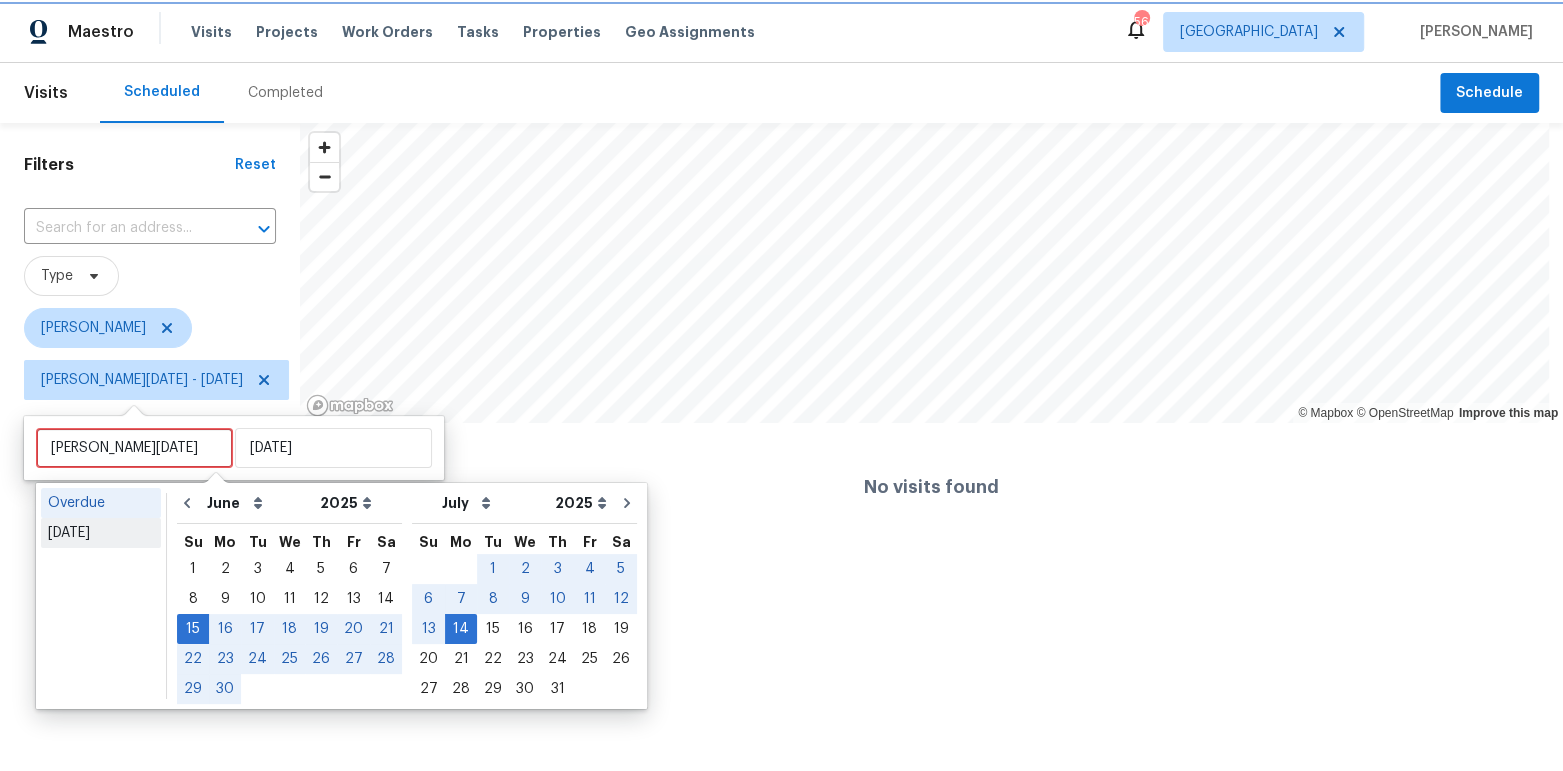type on "Tue, Jul 15" 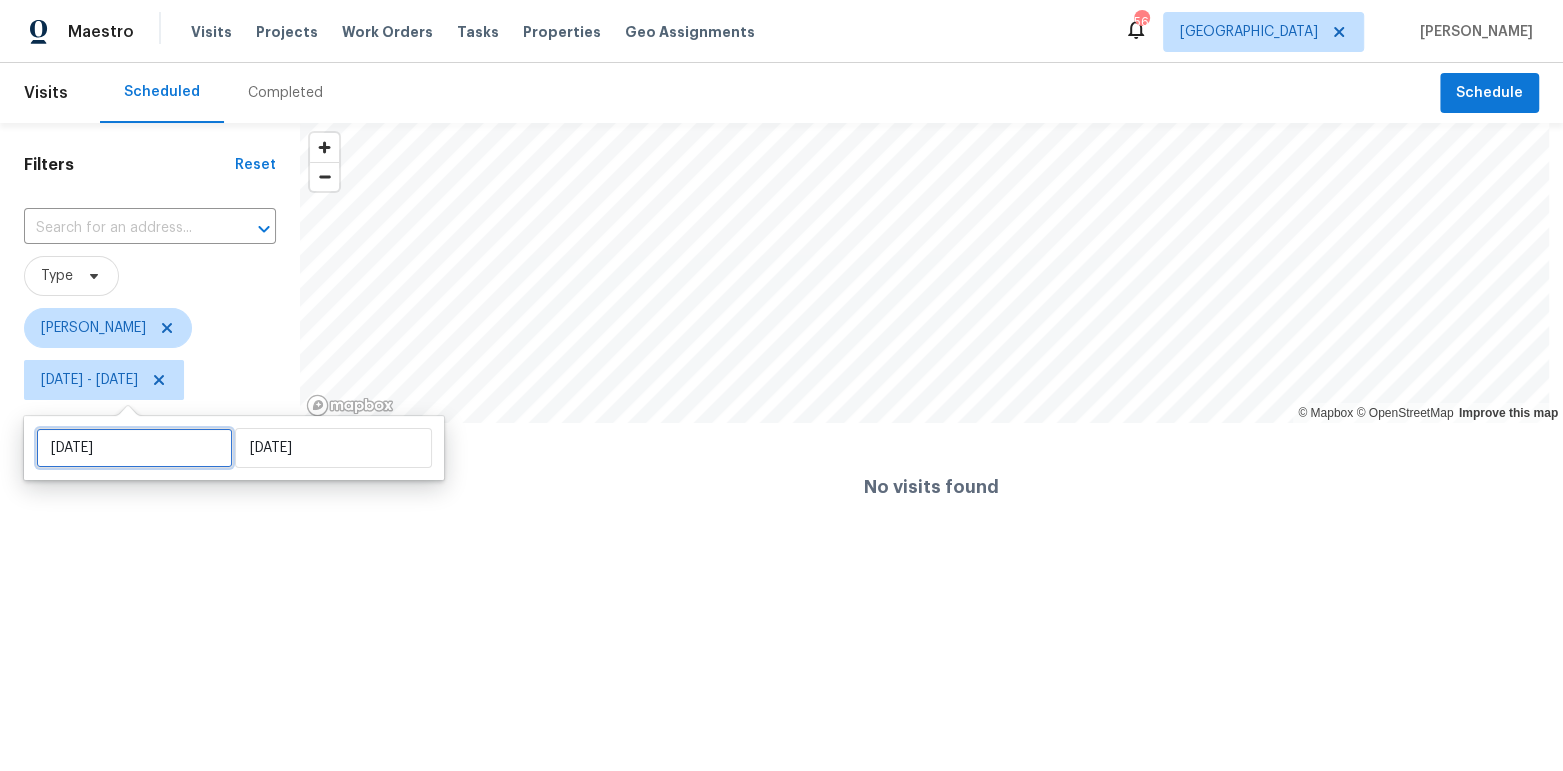 drag, startPoint x: 151, startPoint y: 447, endPoint x: 149, endPoint y: 470, distance: 23.086792 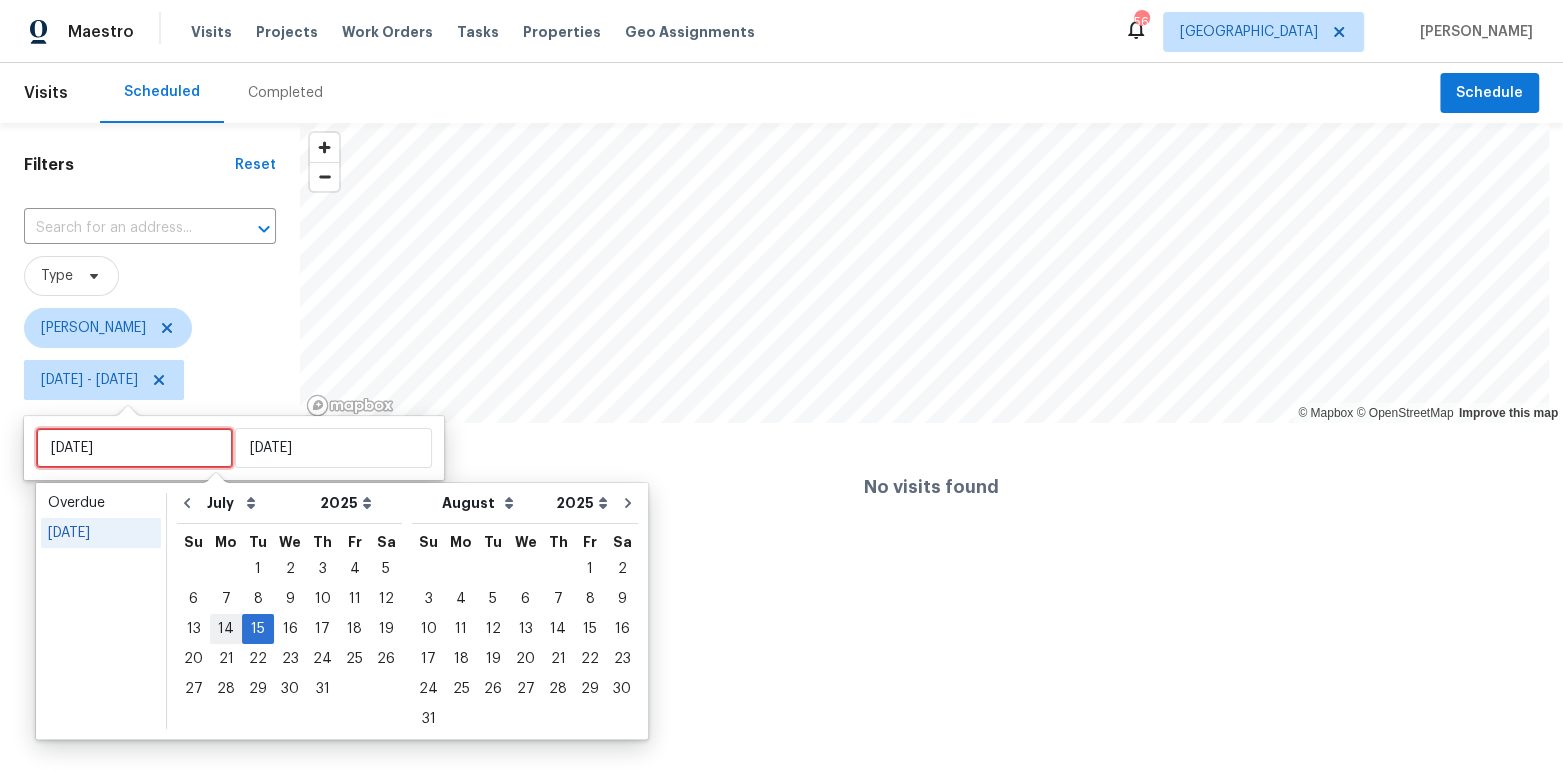 type on "Mon, Jul 14" 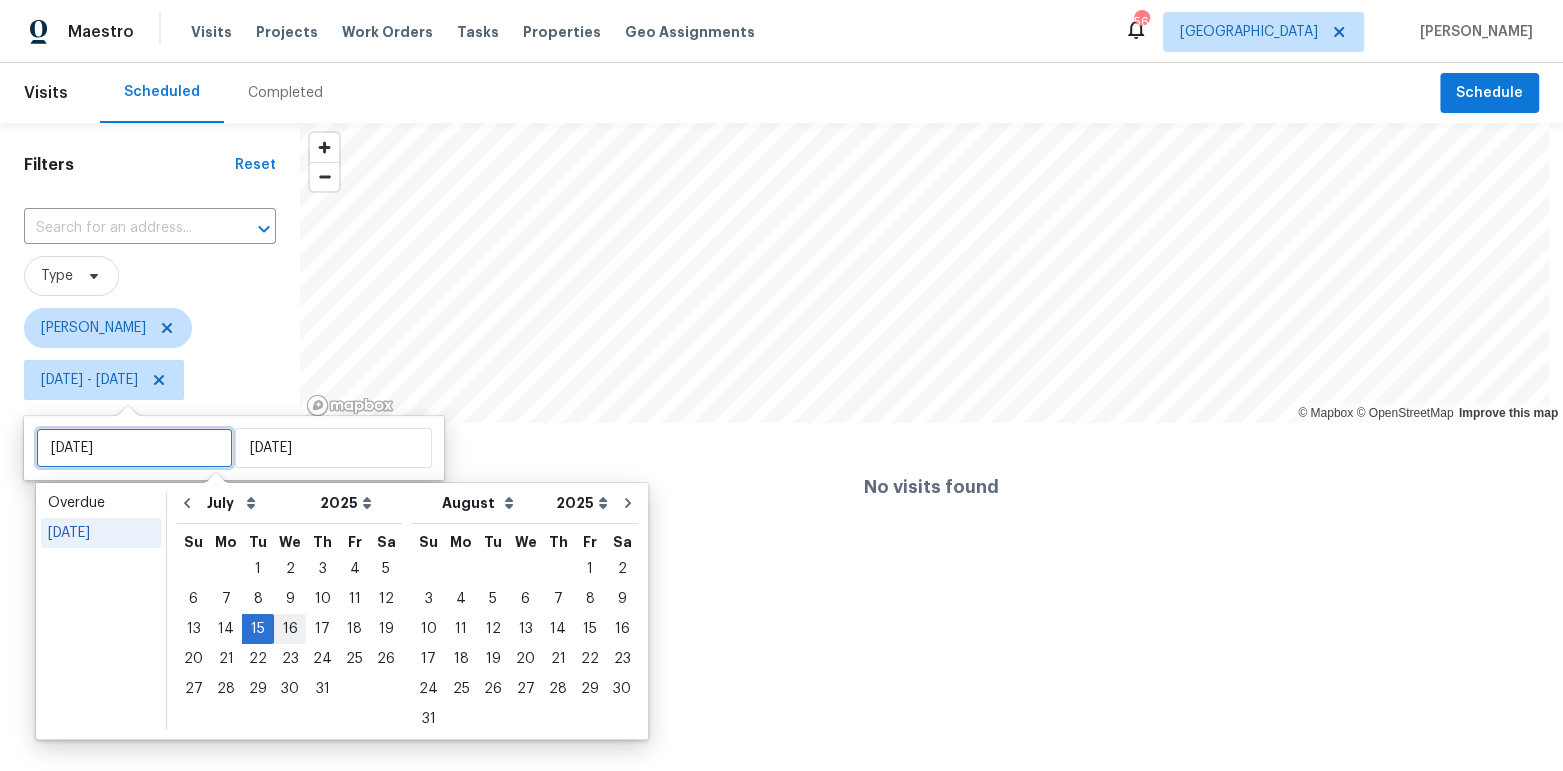 type 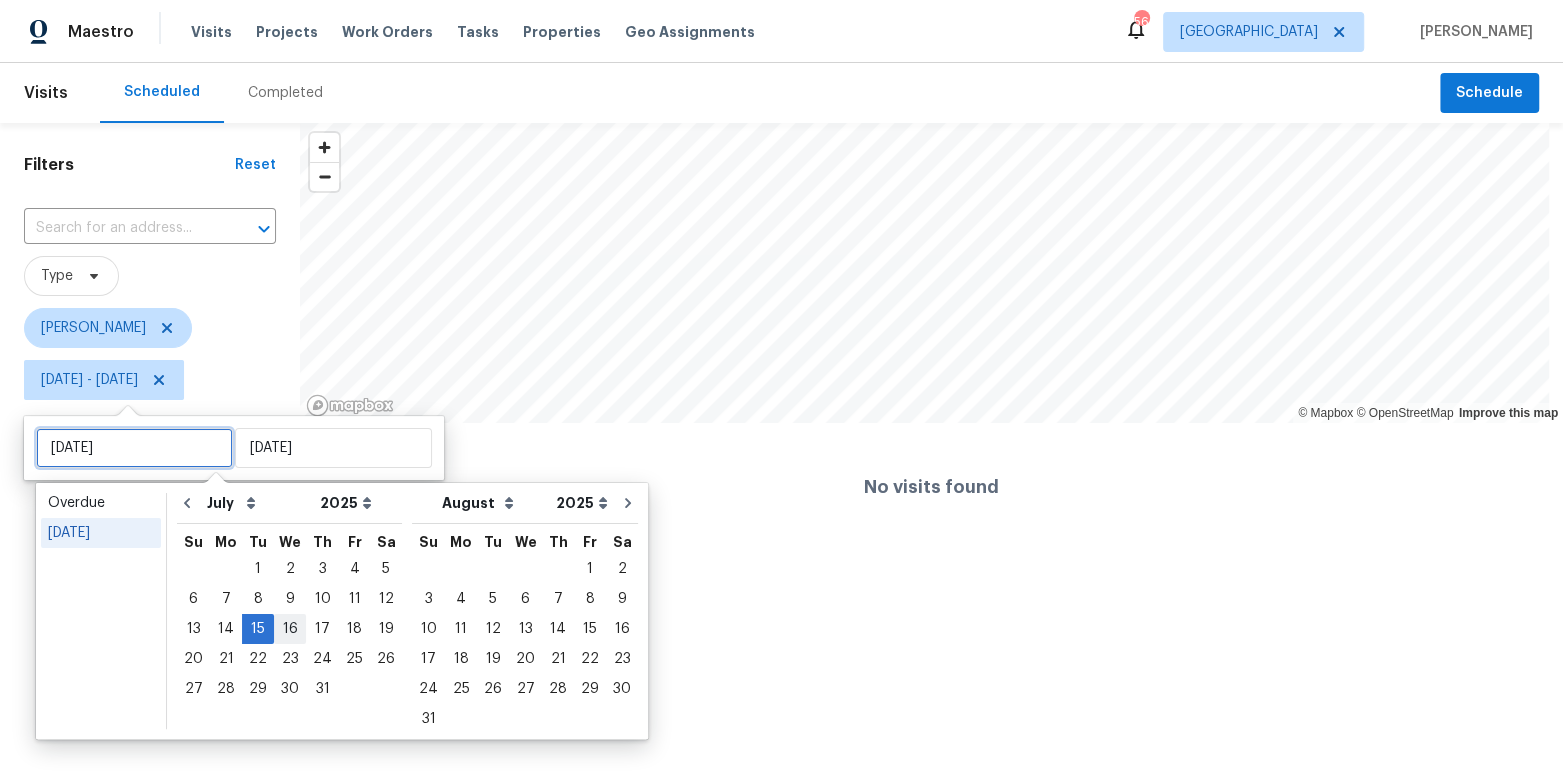 type 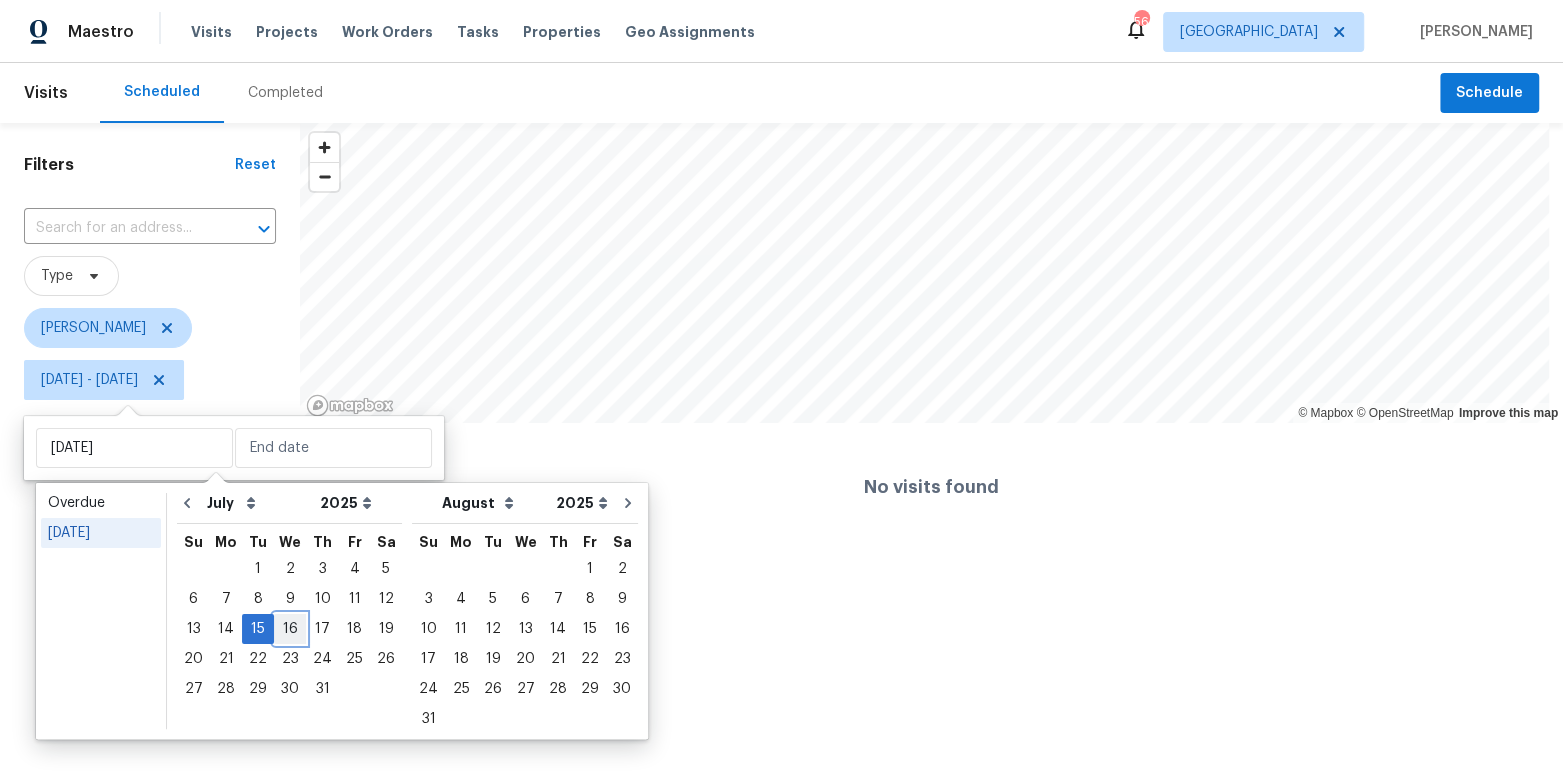 click on "16" at bounding box center [290, 629] 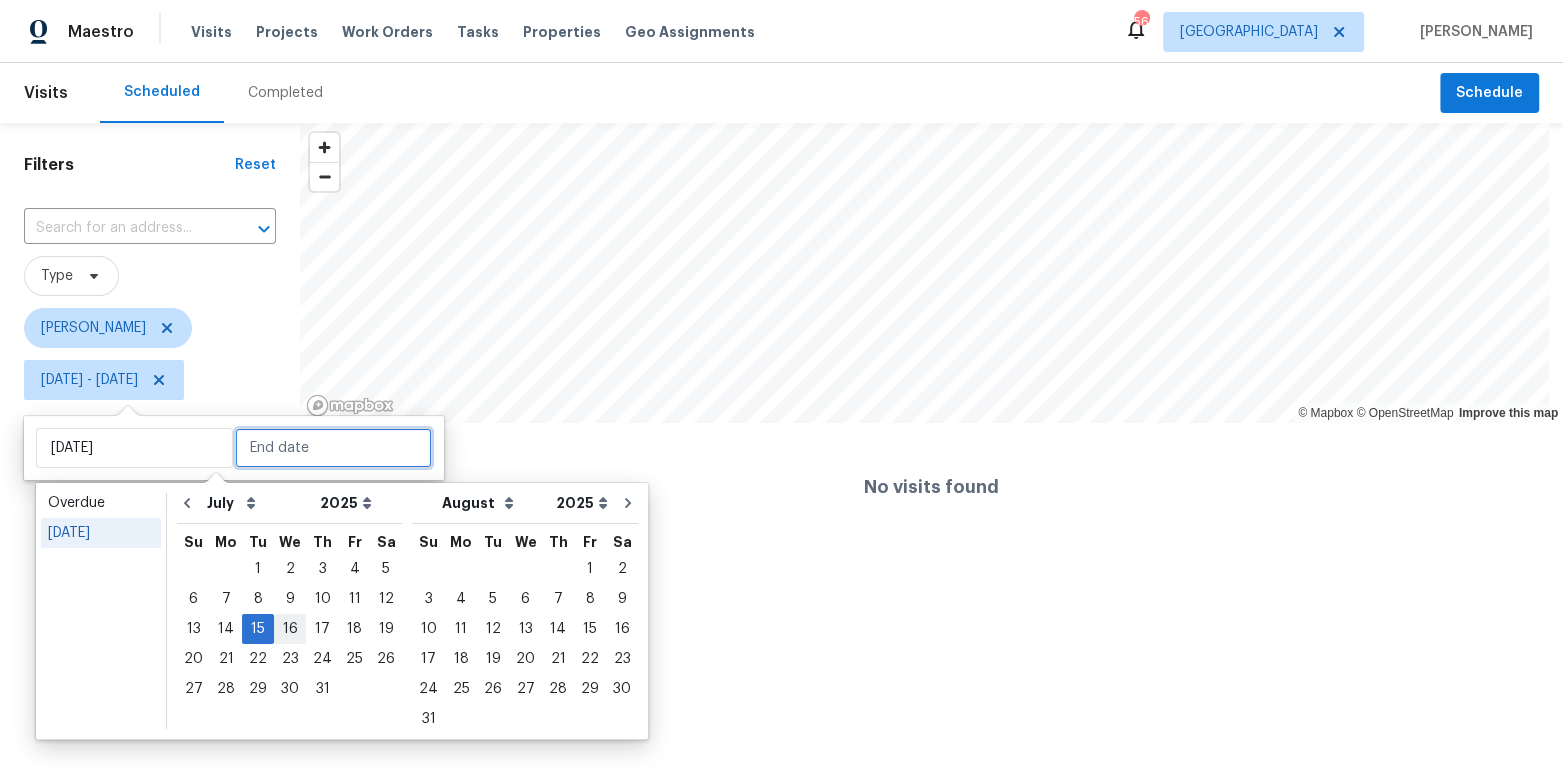type on "Wed, Jul 16" 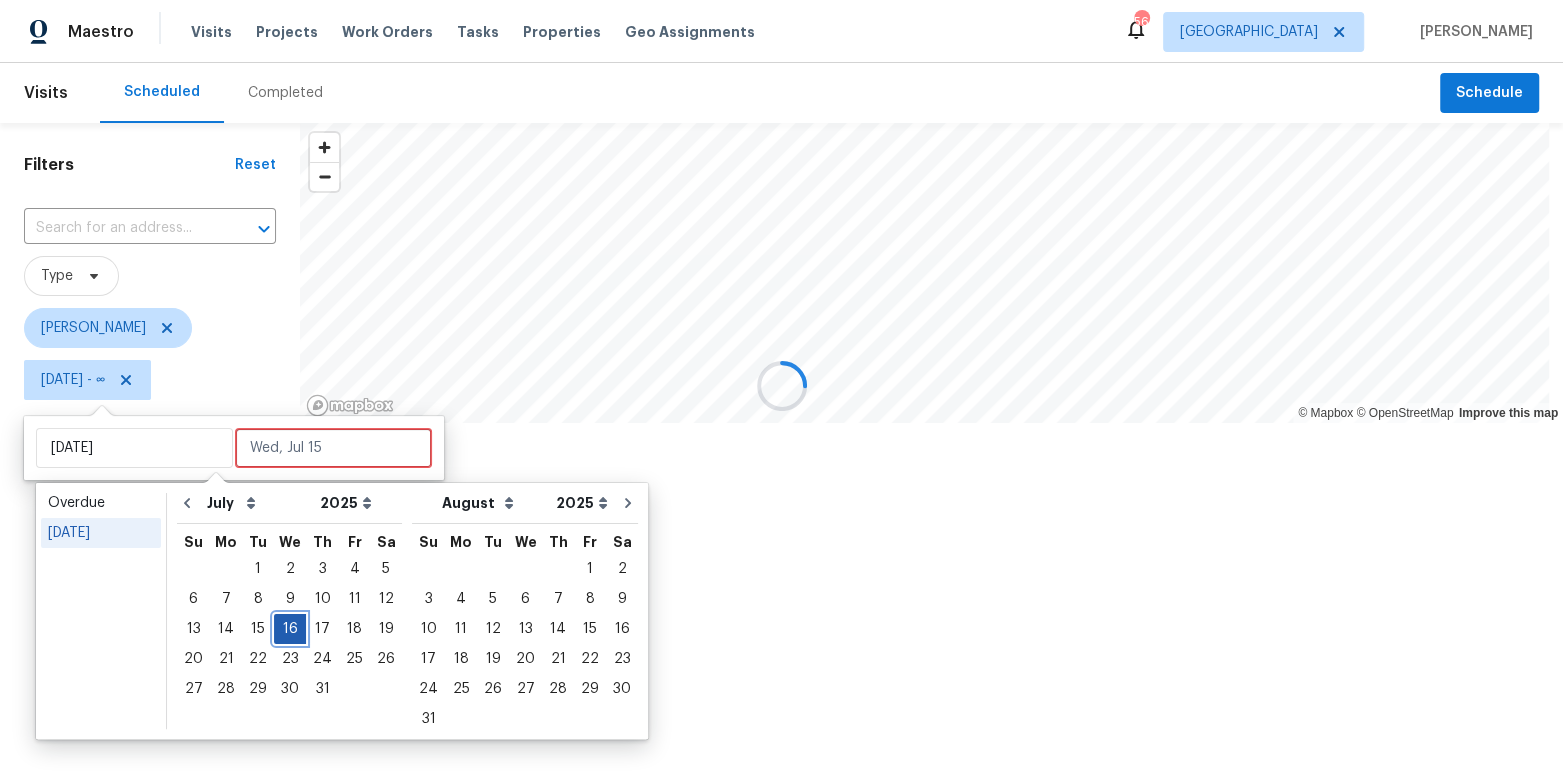 click on "16" at bounding box center (290, 629) 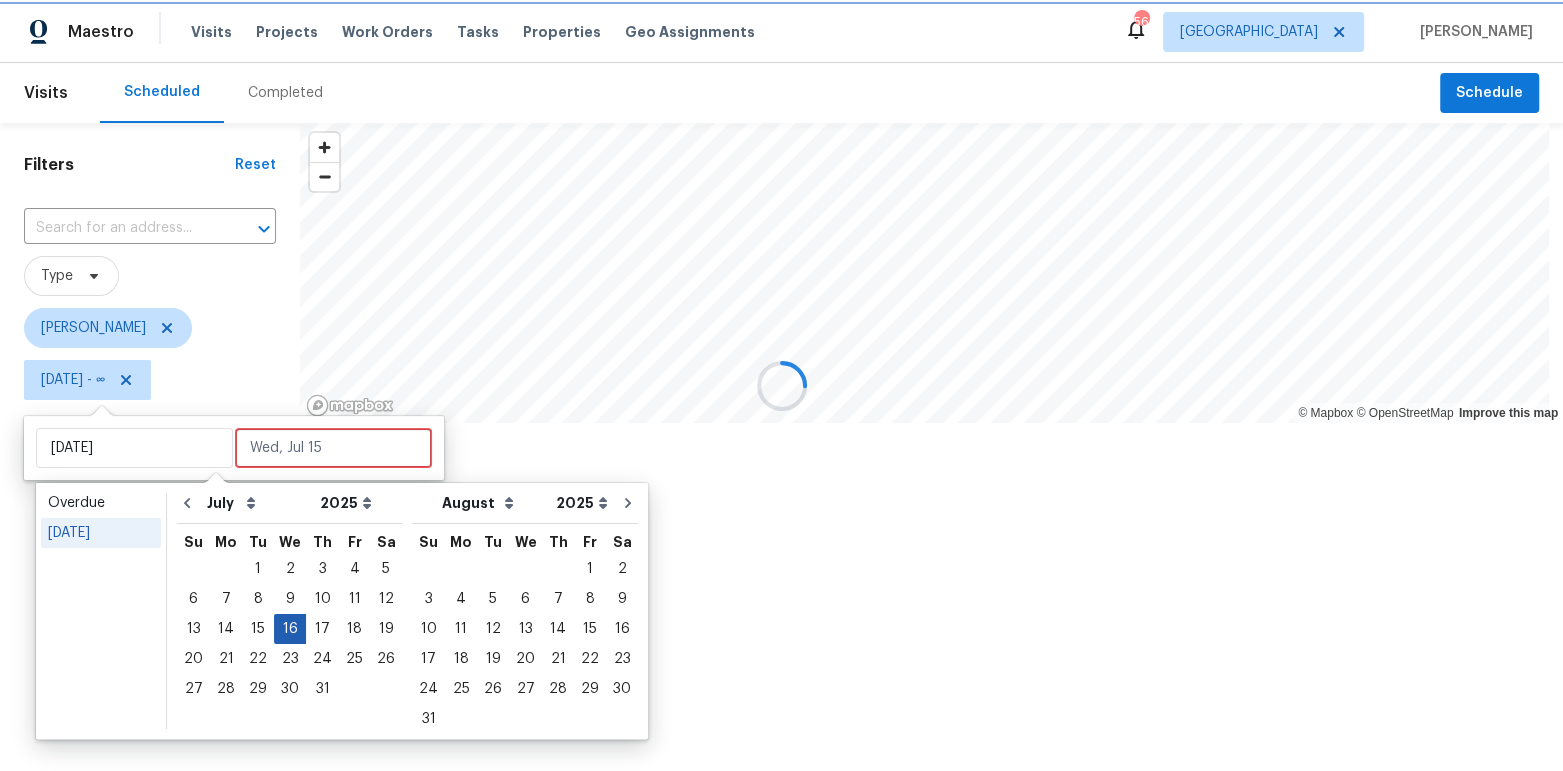 type on "Wed, Jul 16" 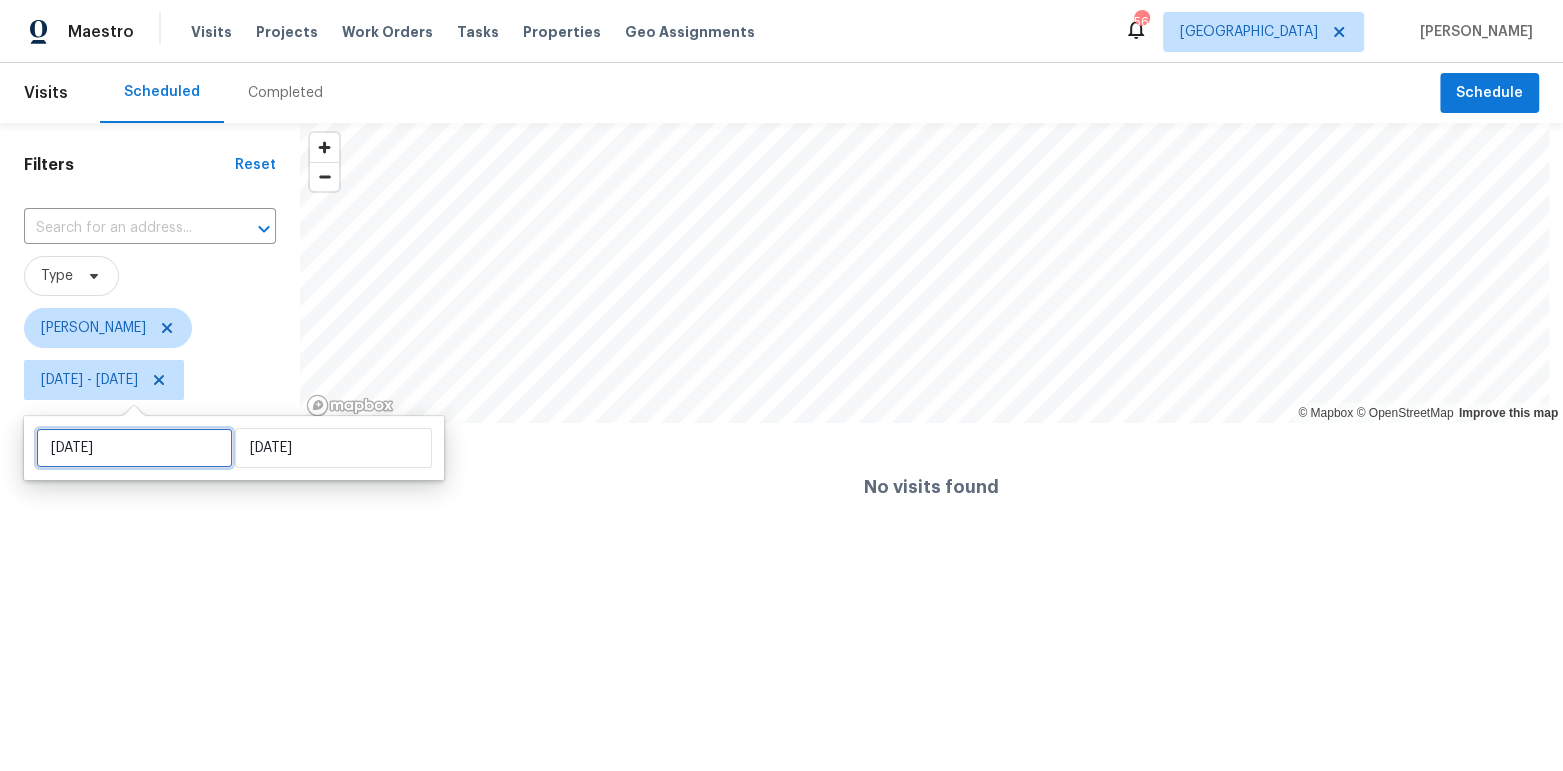click on "Wed, Jul 16" at bounding box center [134, 448] 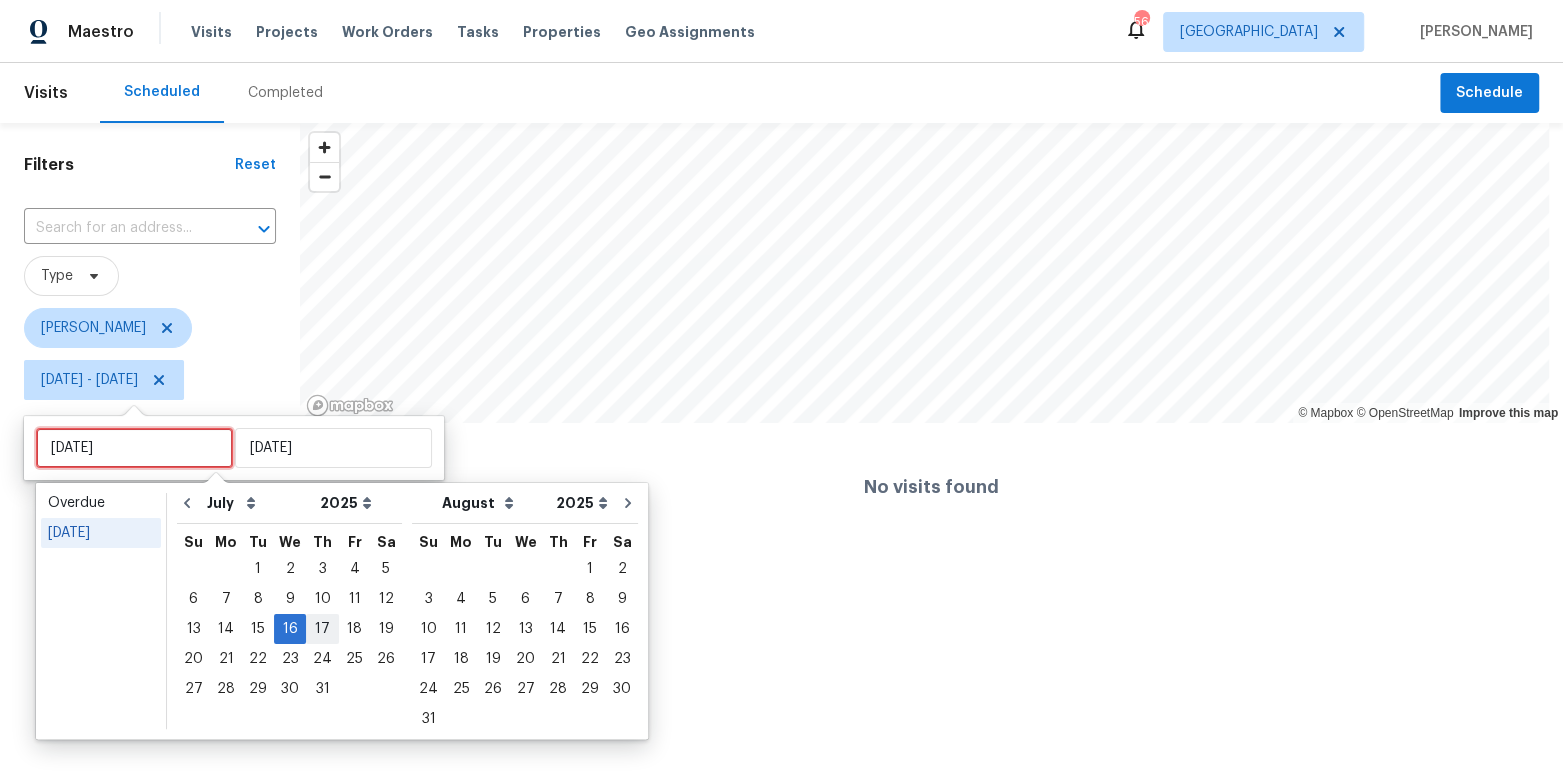 type on "Tue, Jul 15" 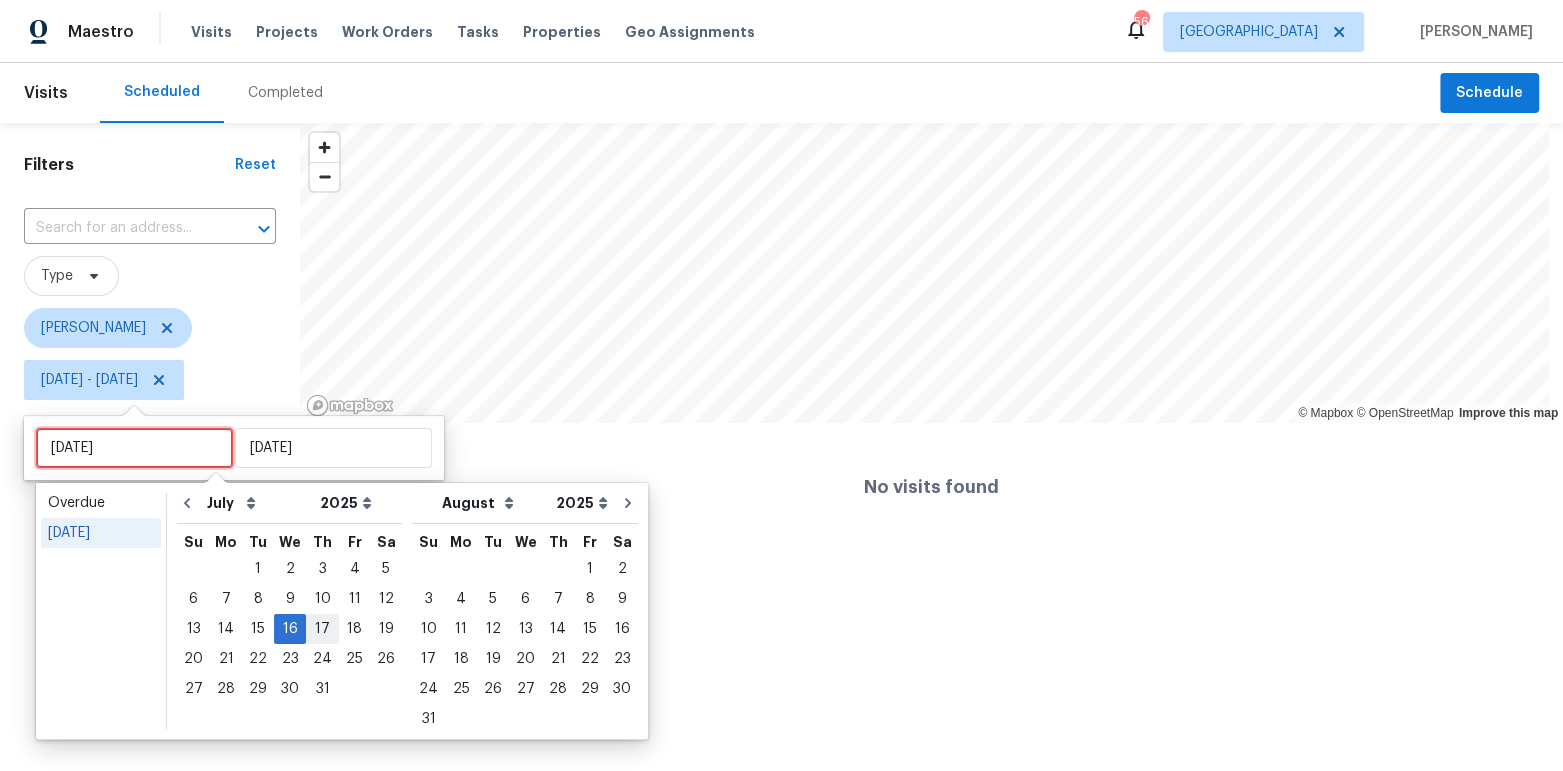 type 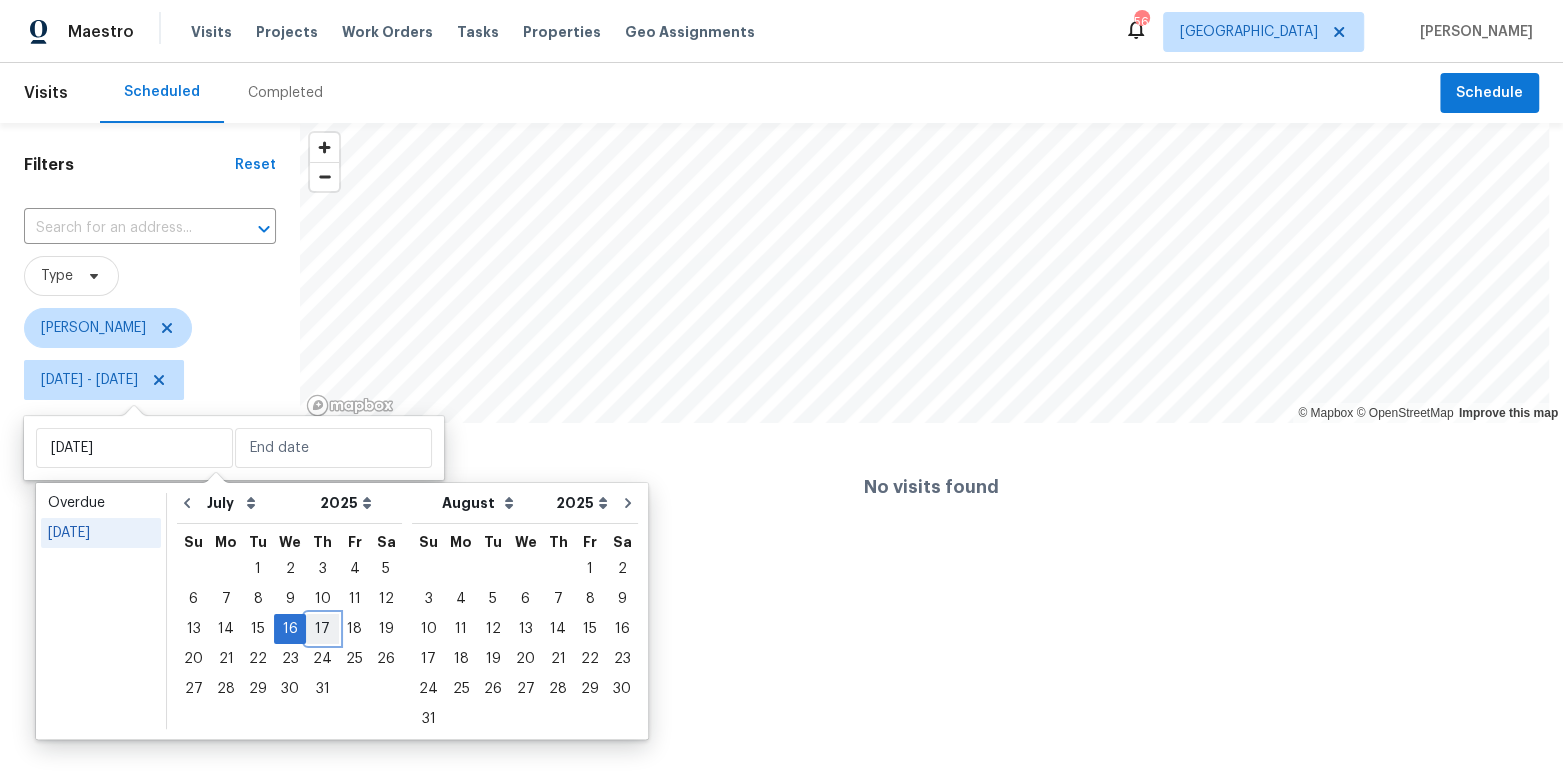 click on "17" at bounding box center [322, 629] 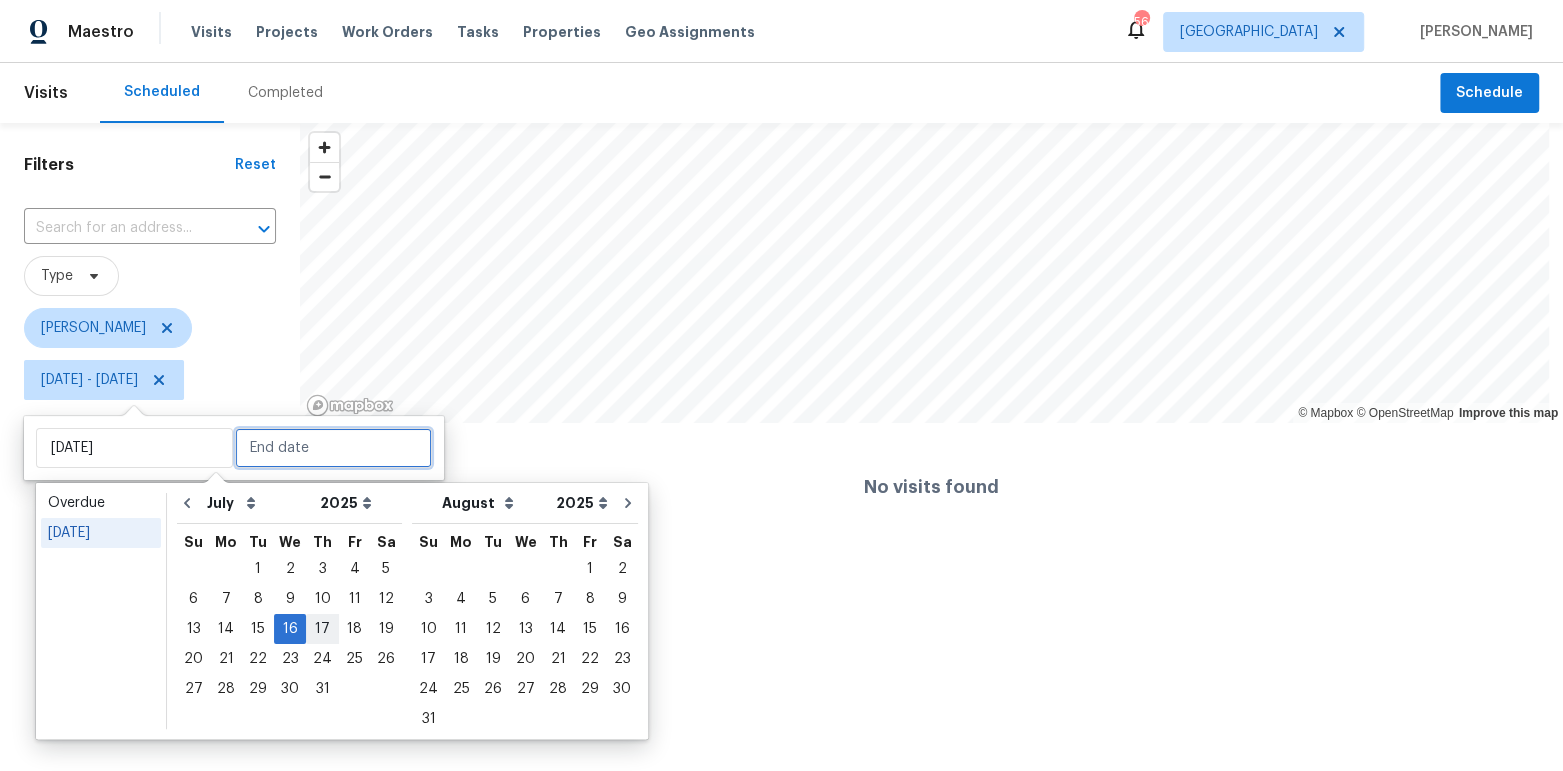 type on "Thu, Jul 17" 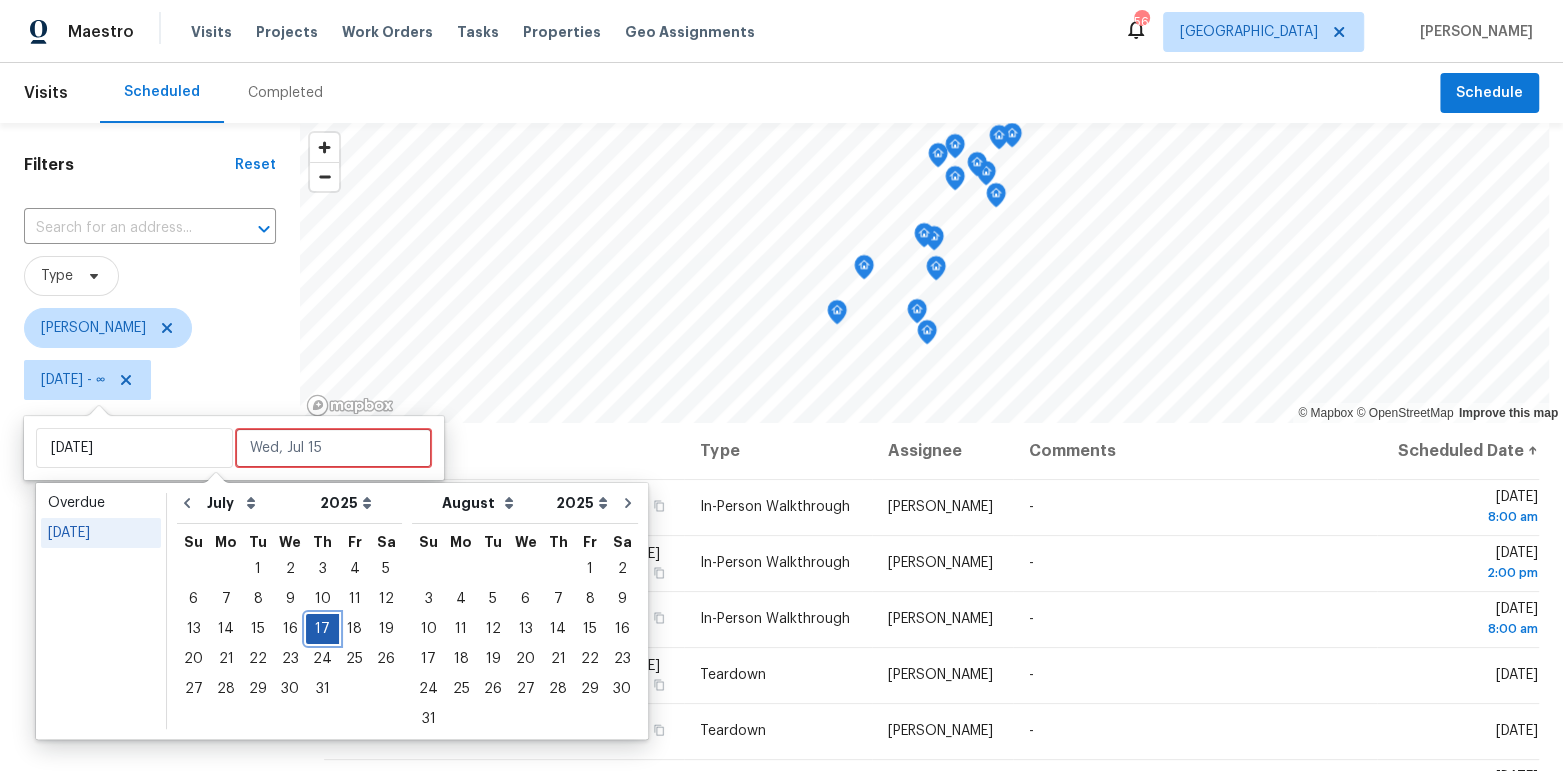 click on "17" at bounding box center (322, 629) 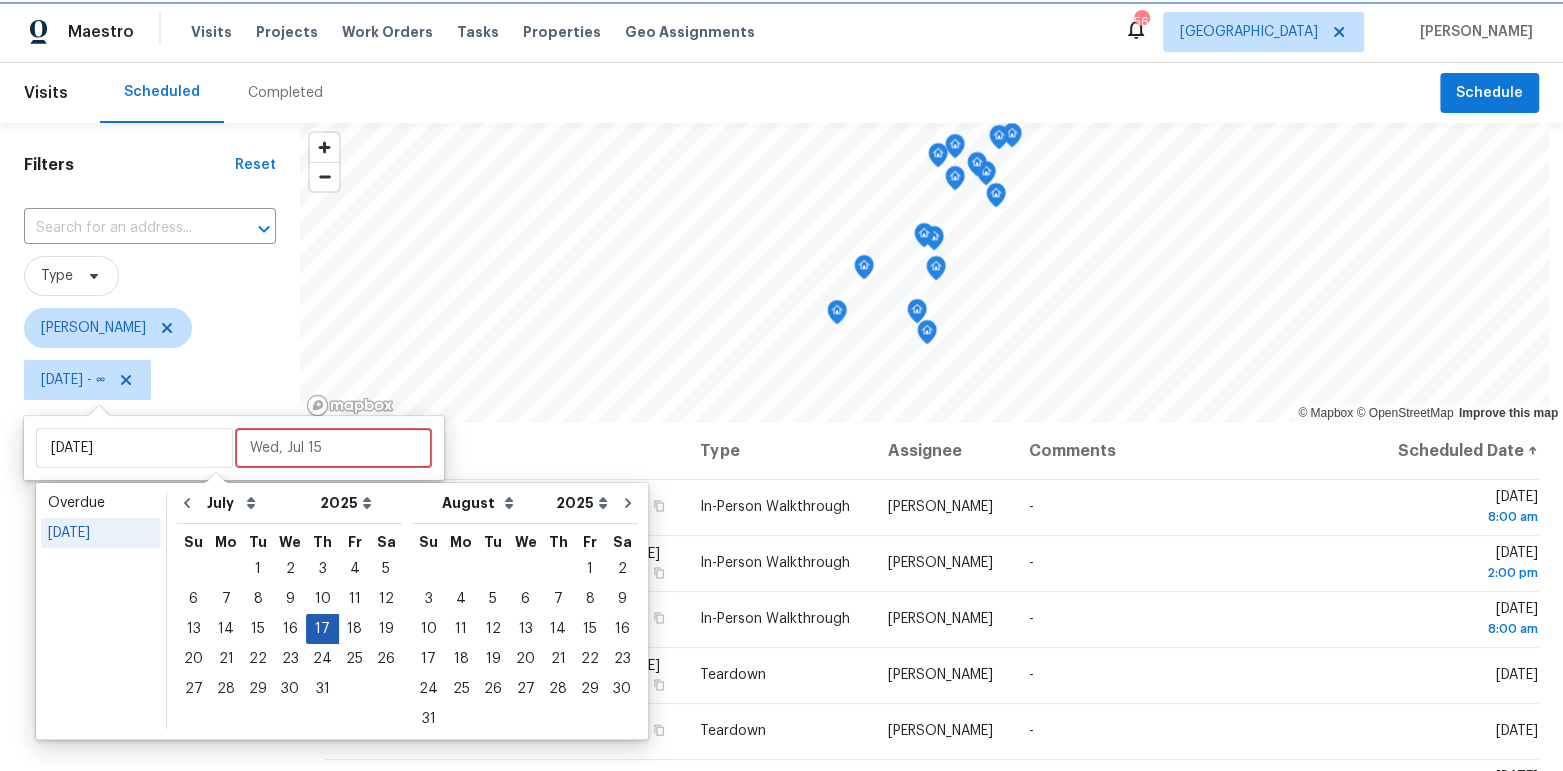 type on "Thu, Jul 17" 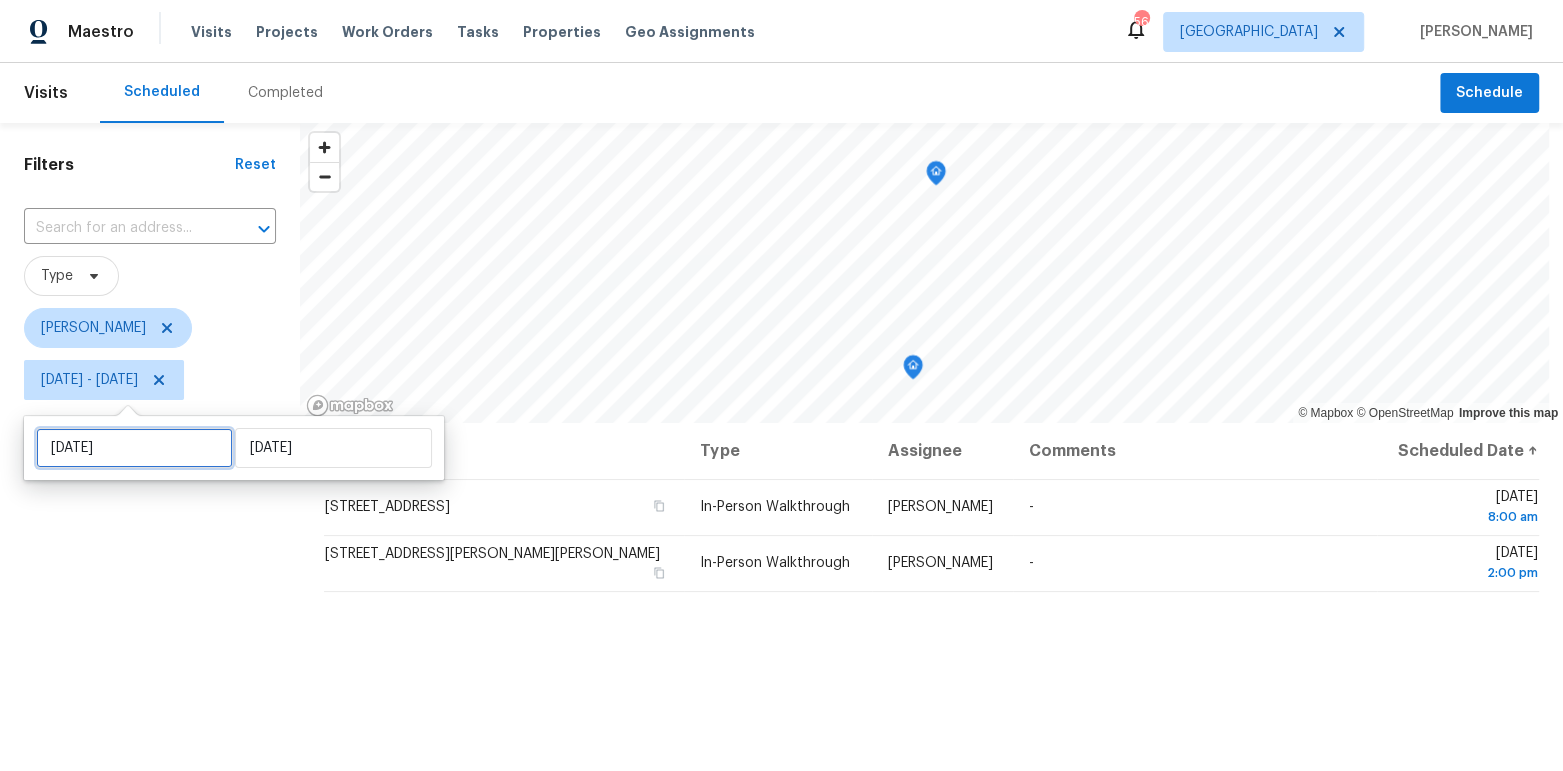click on "Thu, Jul 17" at bounding box center (134, 448) 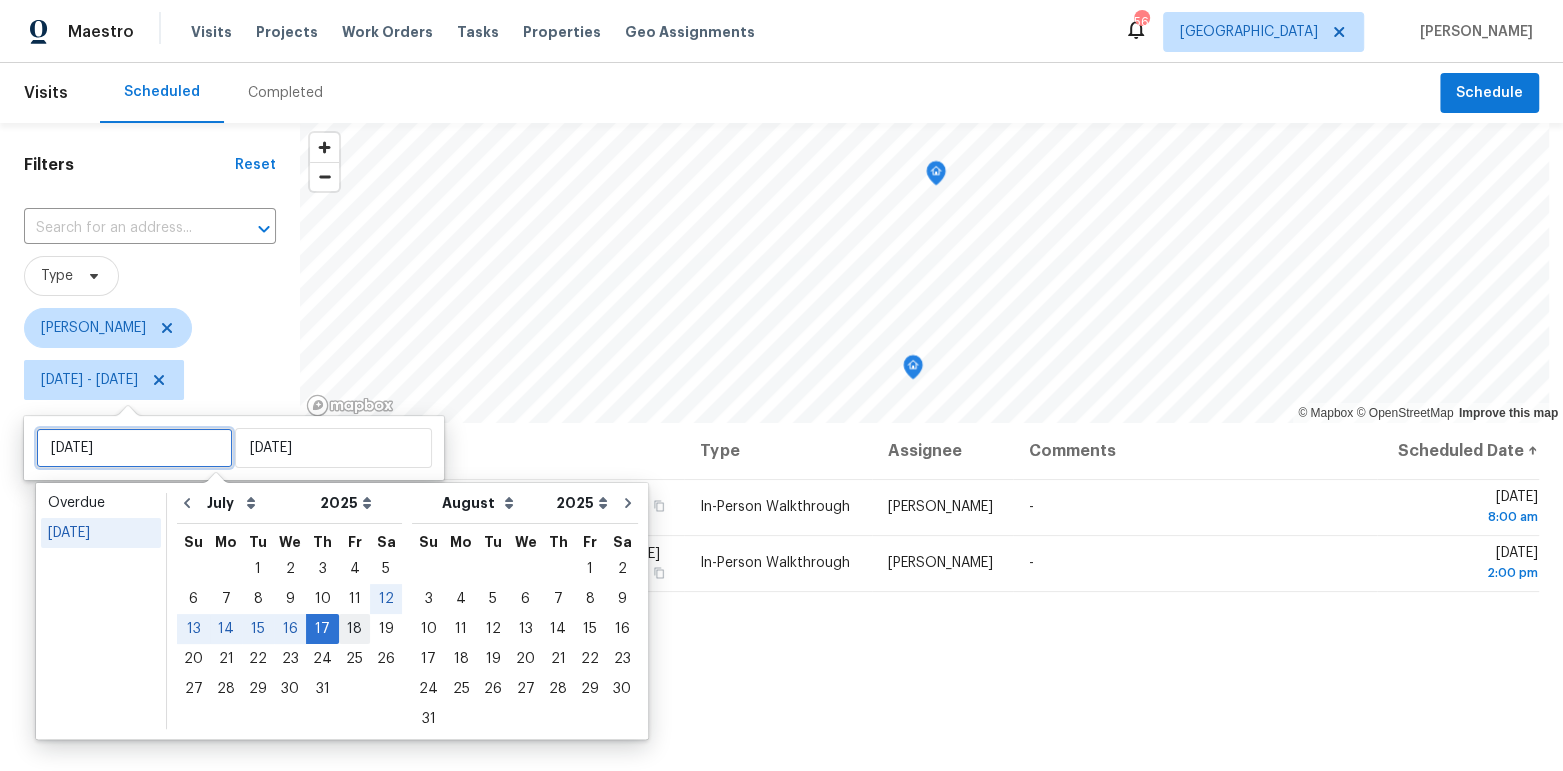 type on "Fri, Jul 18" 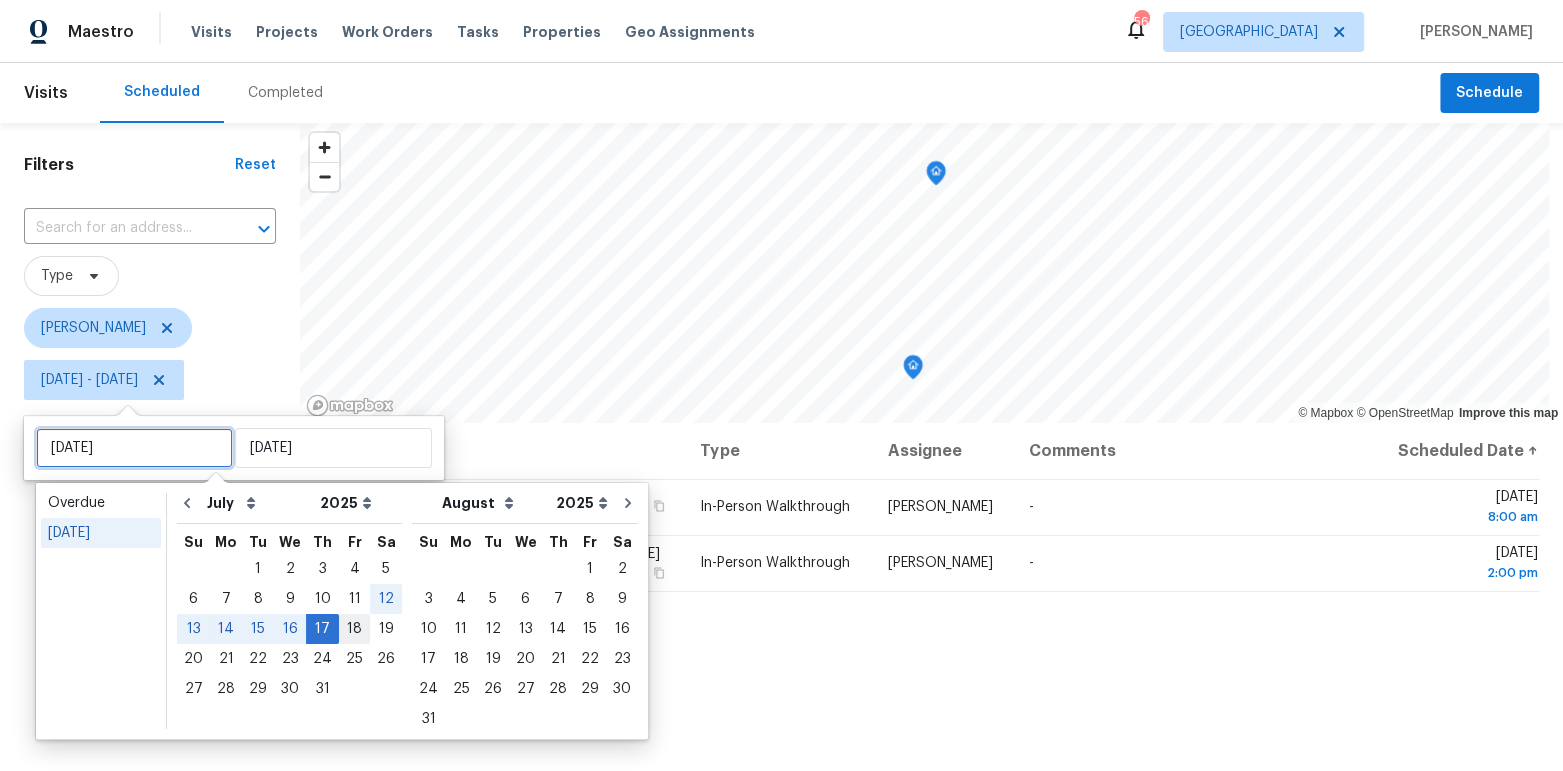 type 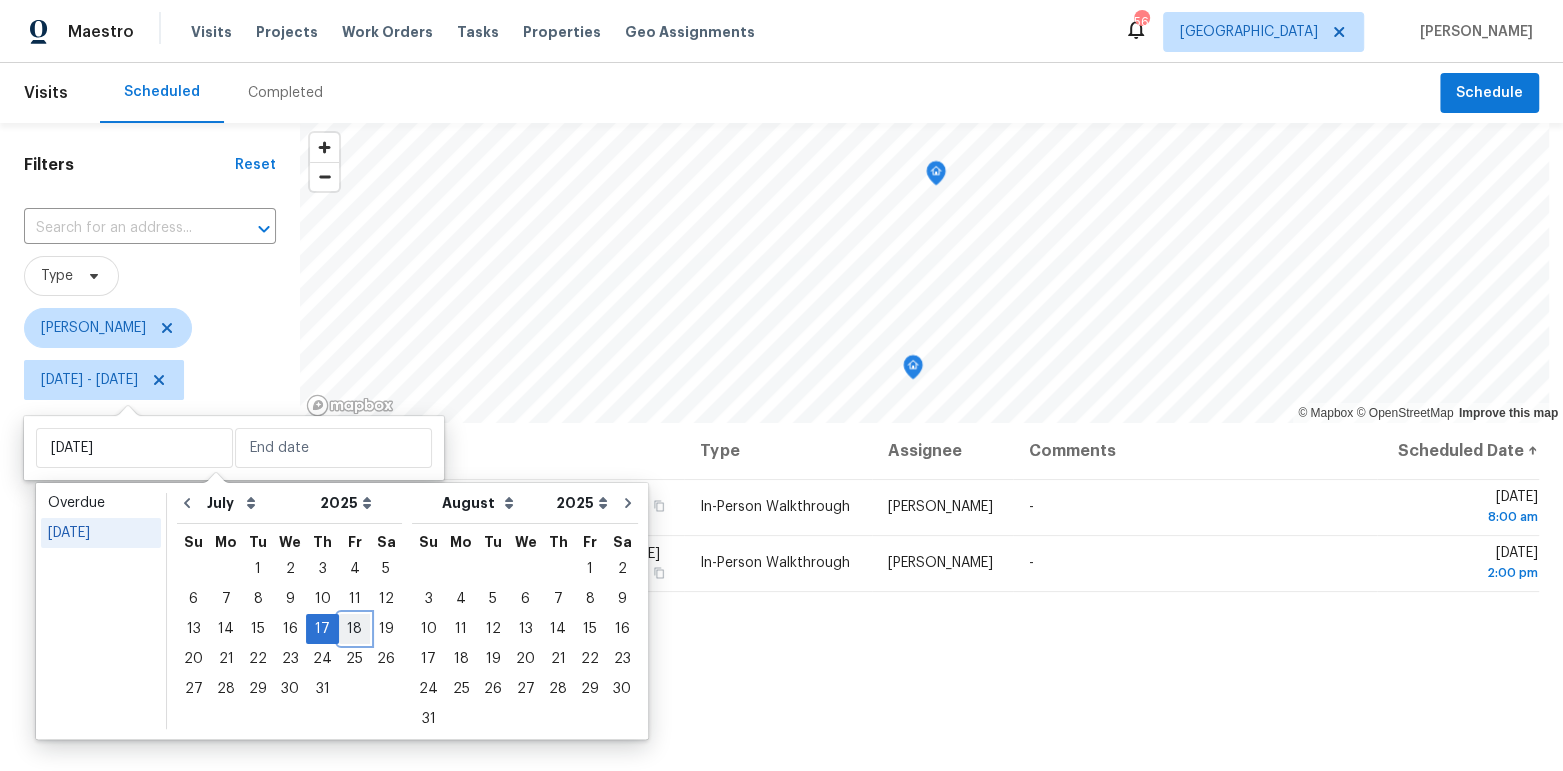 click on "18" at bounding box center [354, 629] 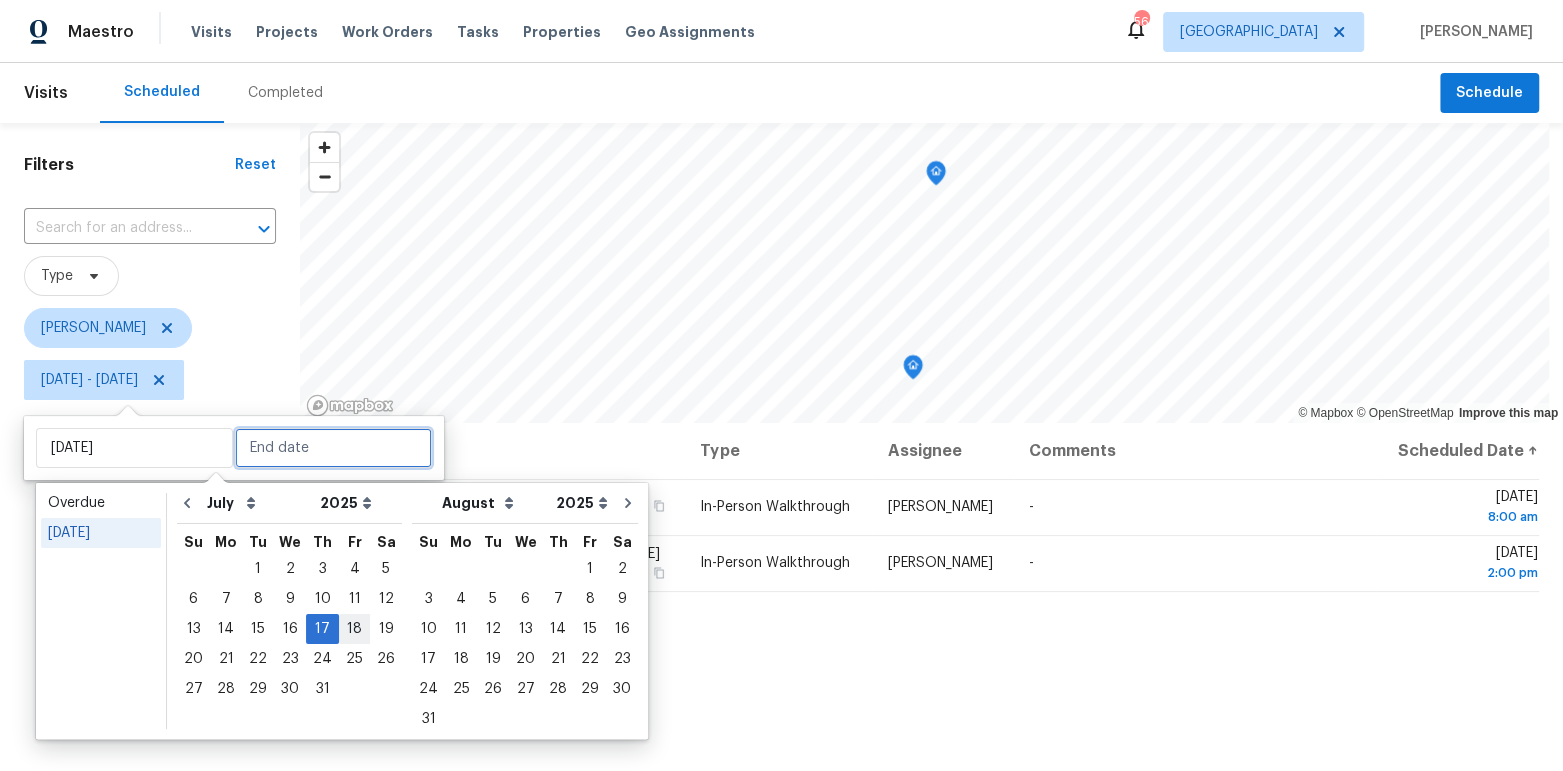 type on "Fri, Jul 18" 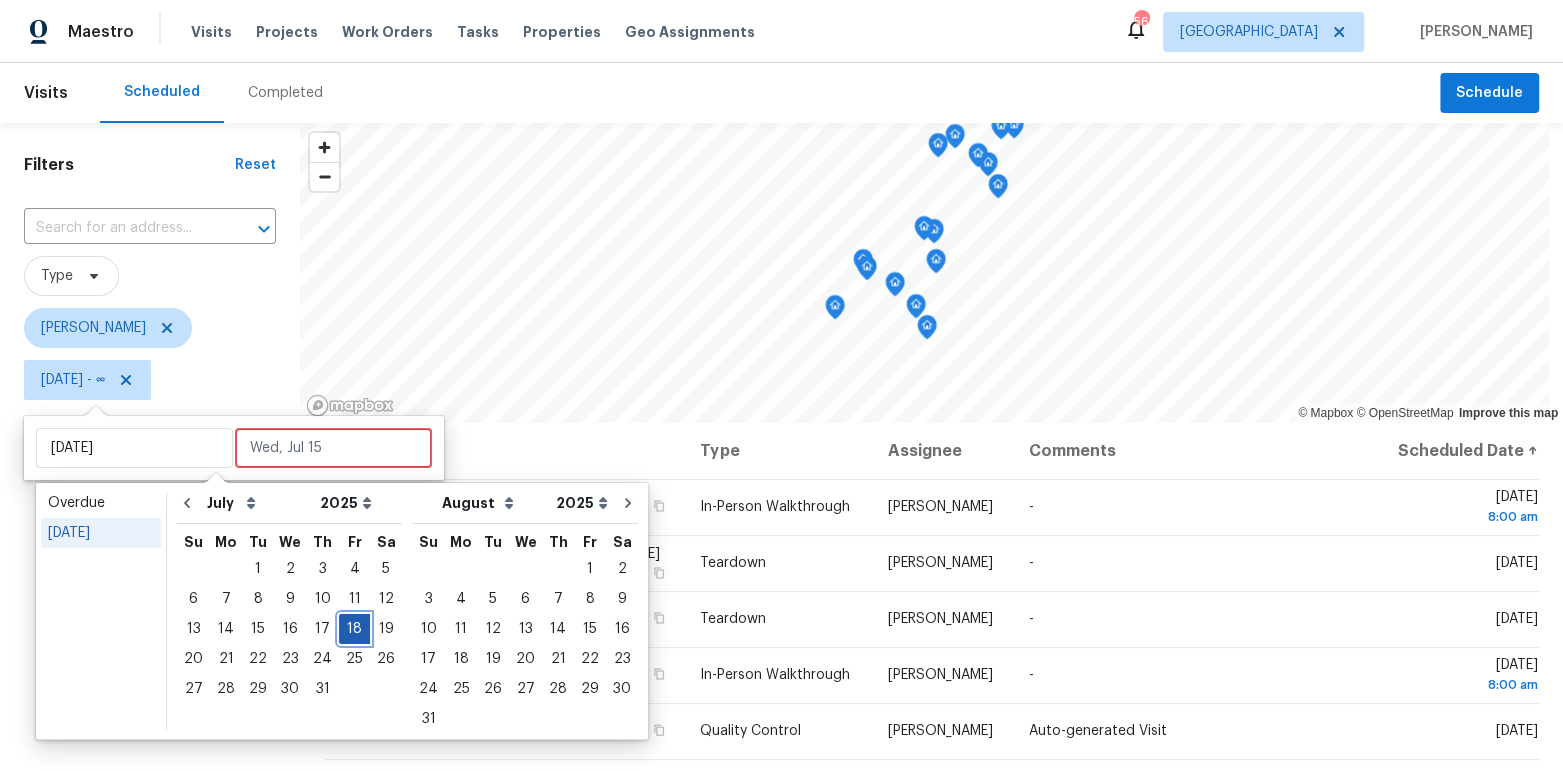 click on "18" at bounding box center [354, 629] 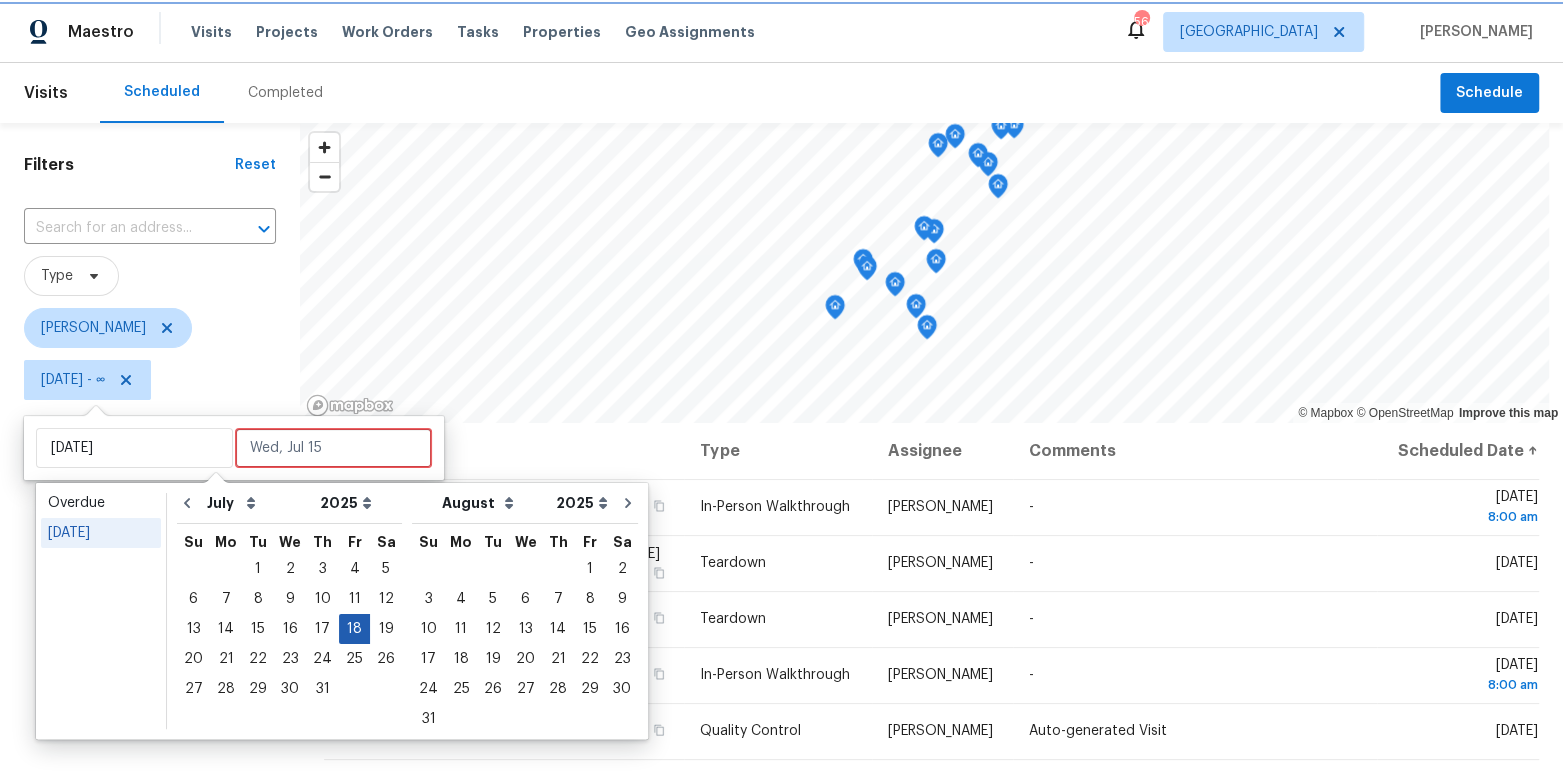 type on "Fri, Jul 18" 